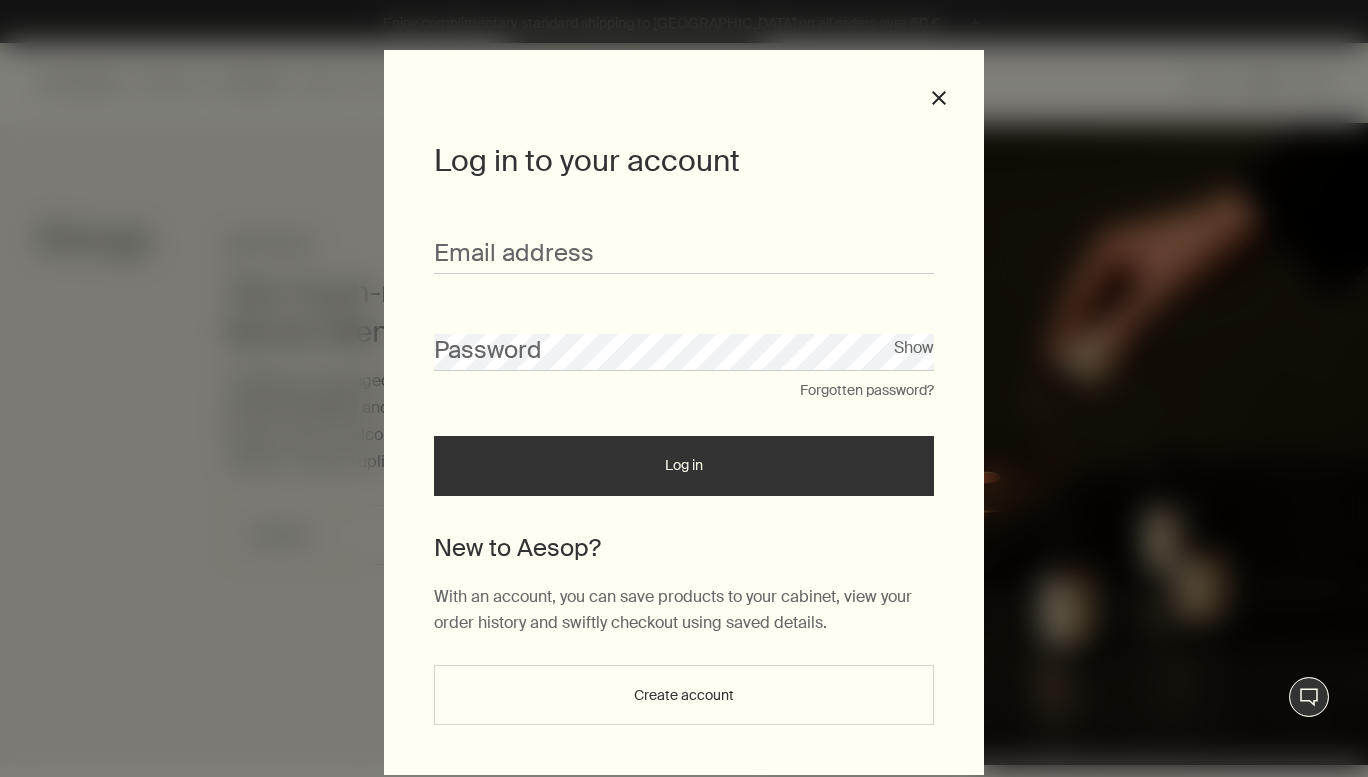 scroll, scrollTop: 0, scrollLeft: 0, axis: both 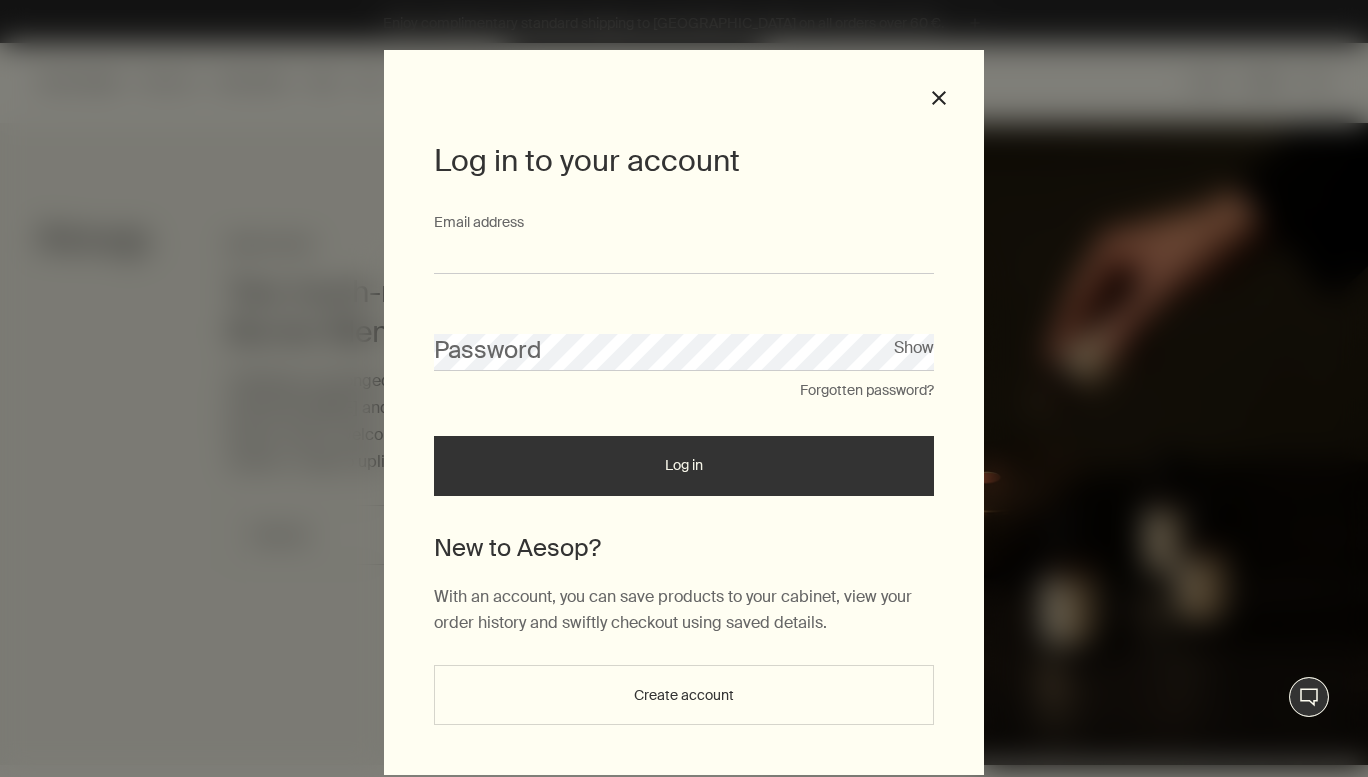 click on "Email address" at bounding box center [684, 255] 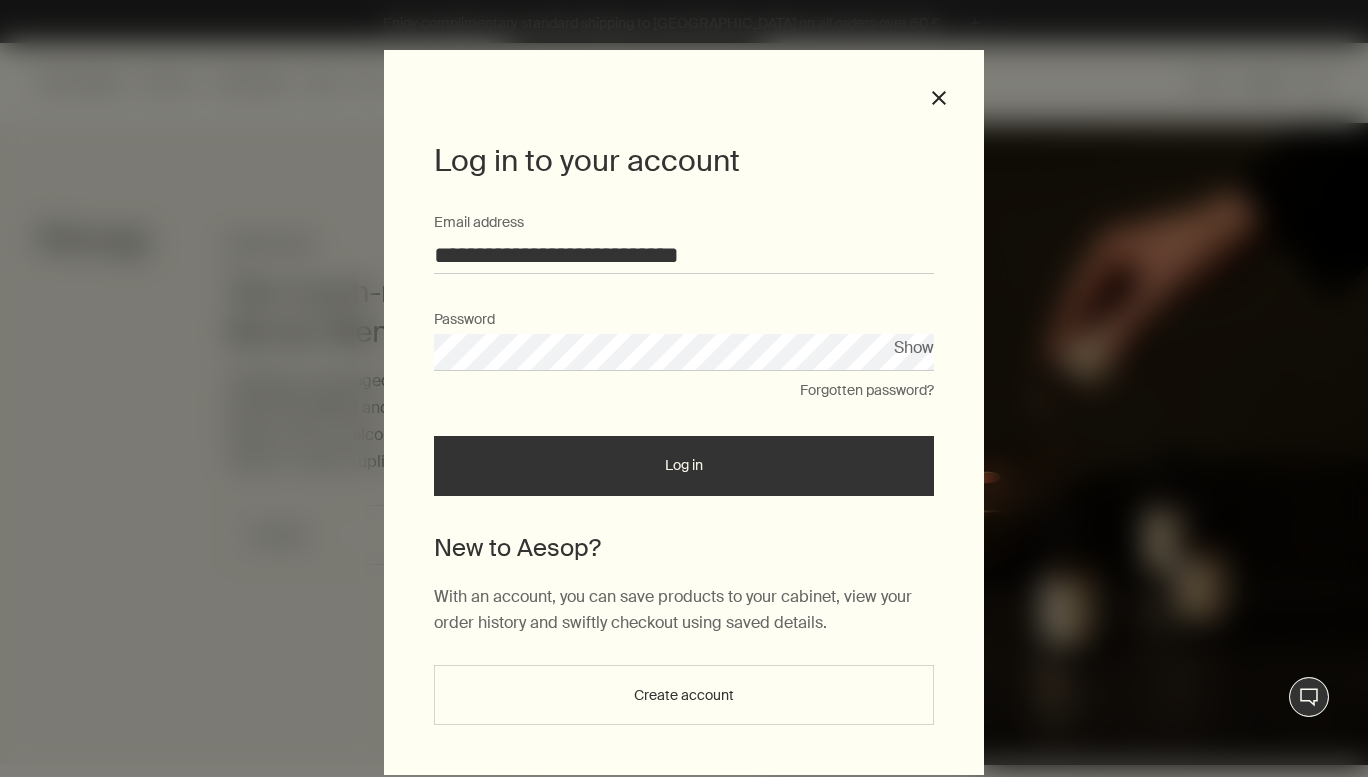 click on "Log in" at bounding box center (684, 466) 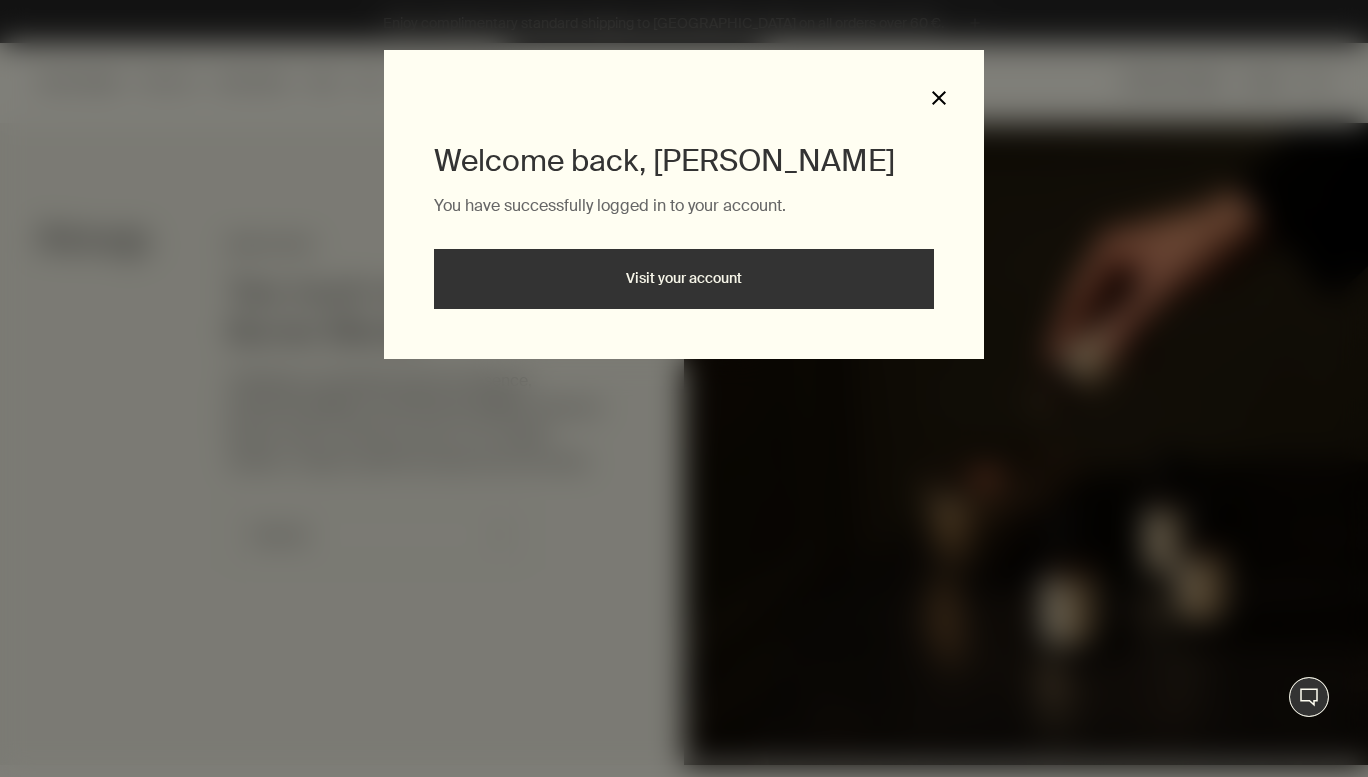 click on "close" at bounding box center [939, 98] 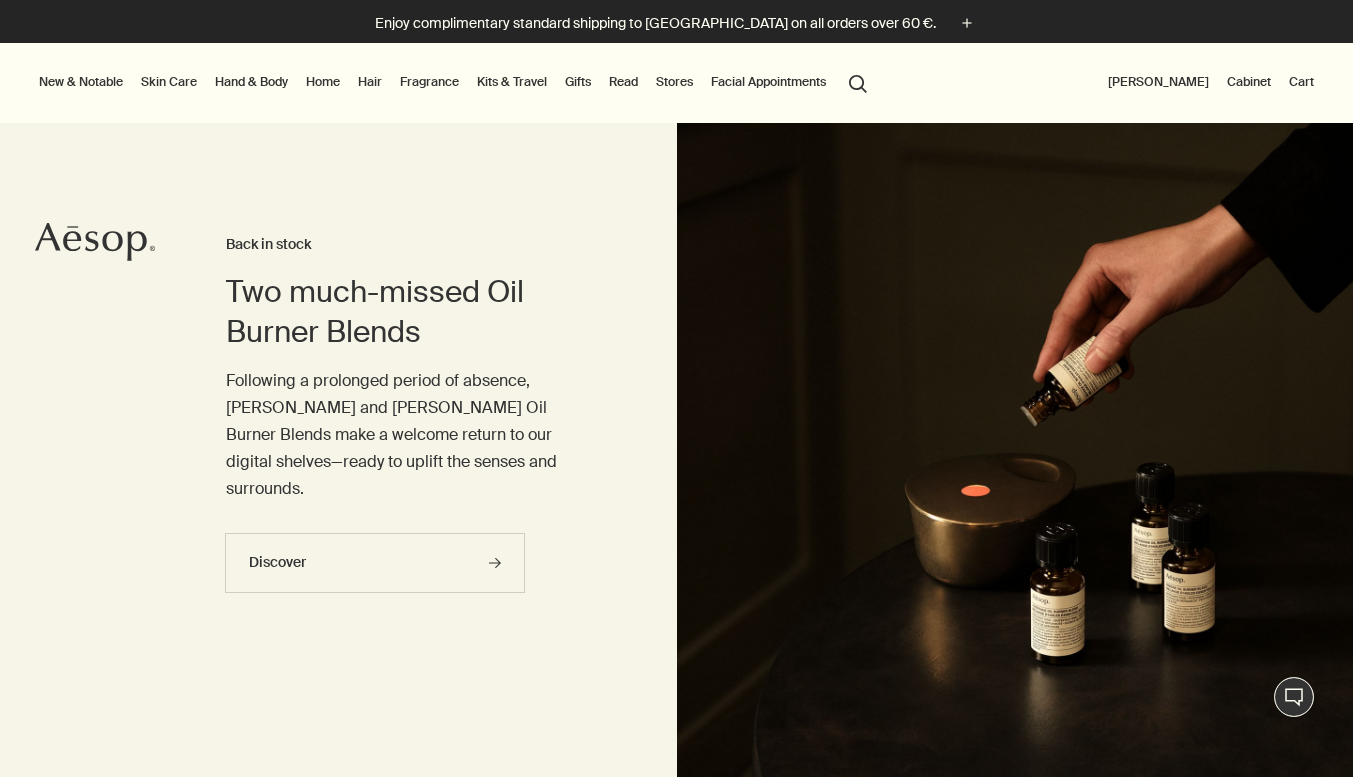 click on "Skin Care" at bounding box center (169, 82) 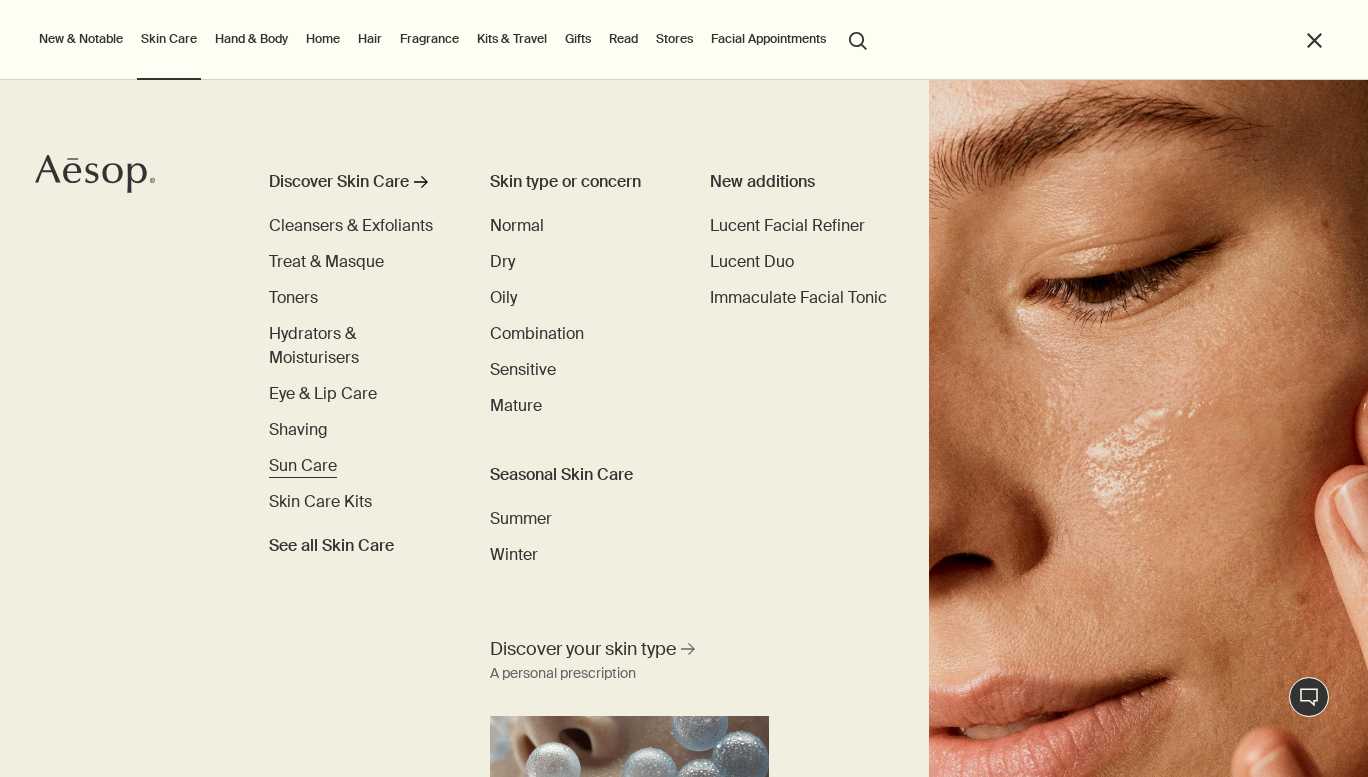 click on "Sun Care" at bounding box center (303, 465) 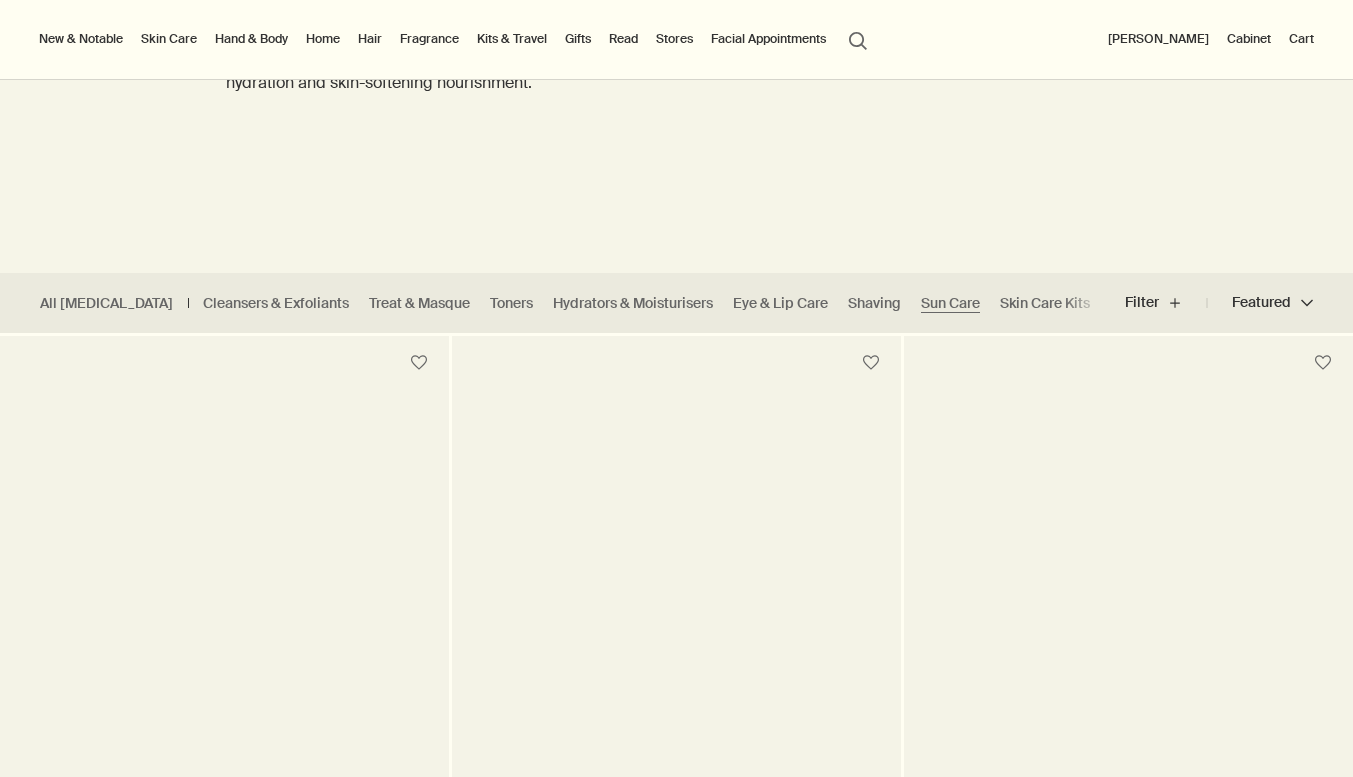 scroll, scrollTop: 300, scrollLeft: 0, axis: vertical 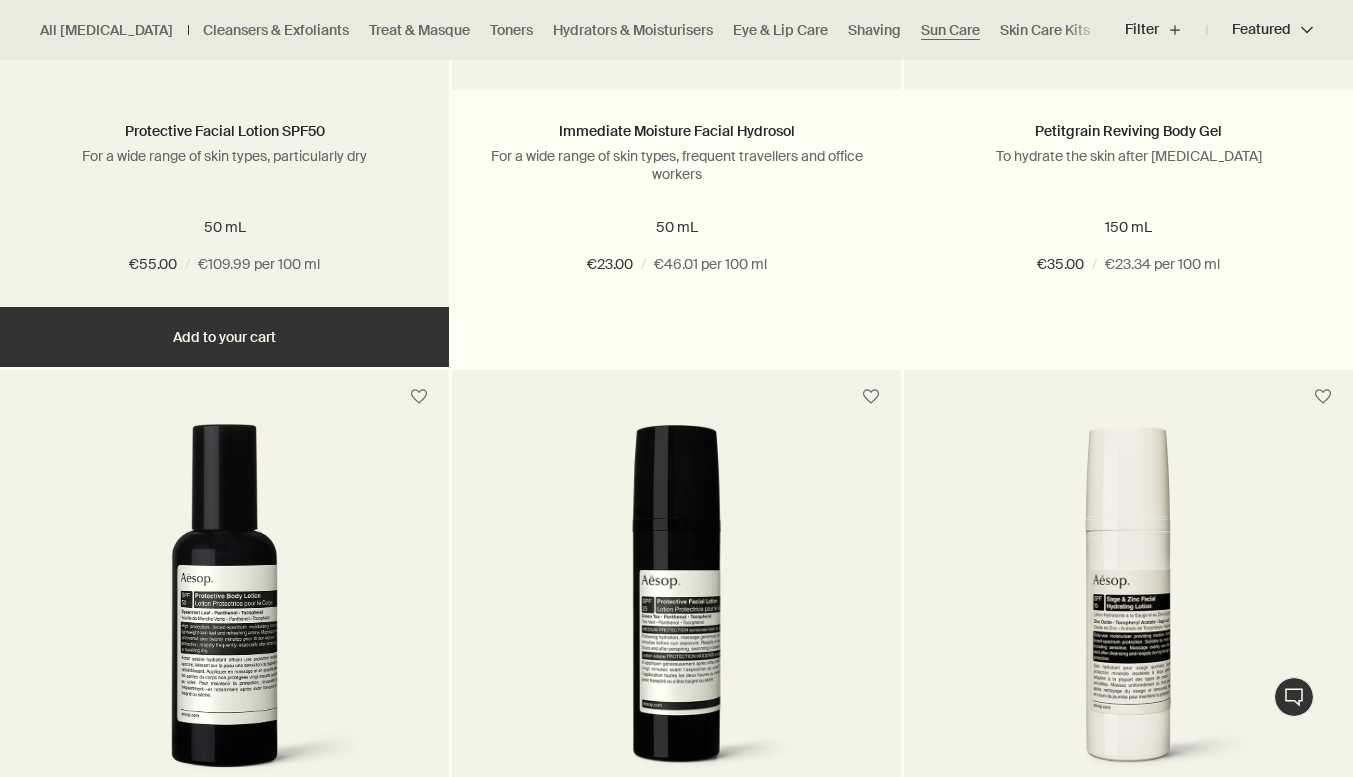 click on "Add Add to your cart" at bounding box center (224, 337) 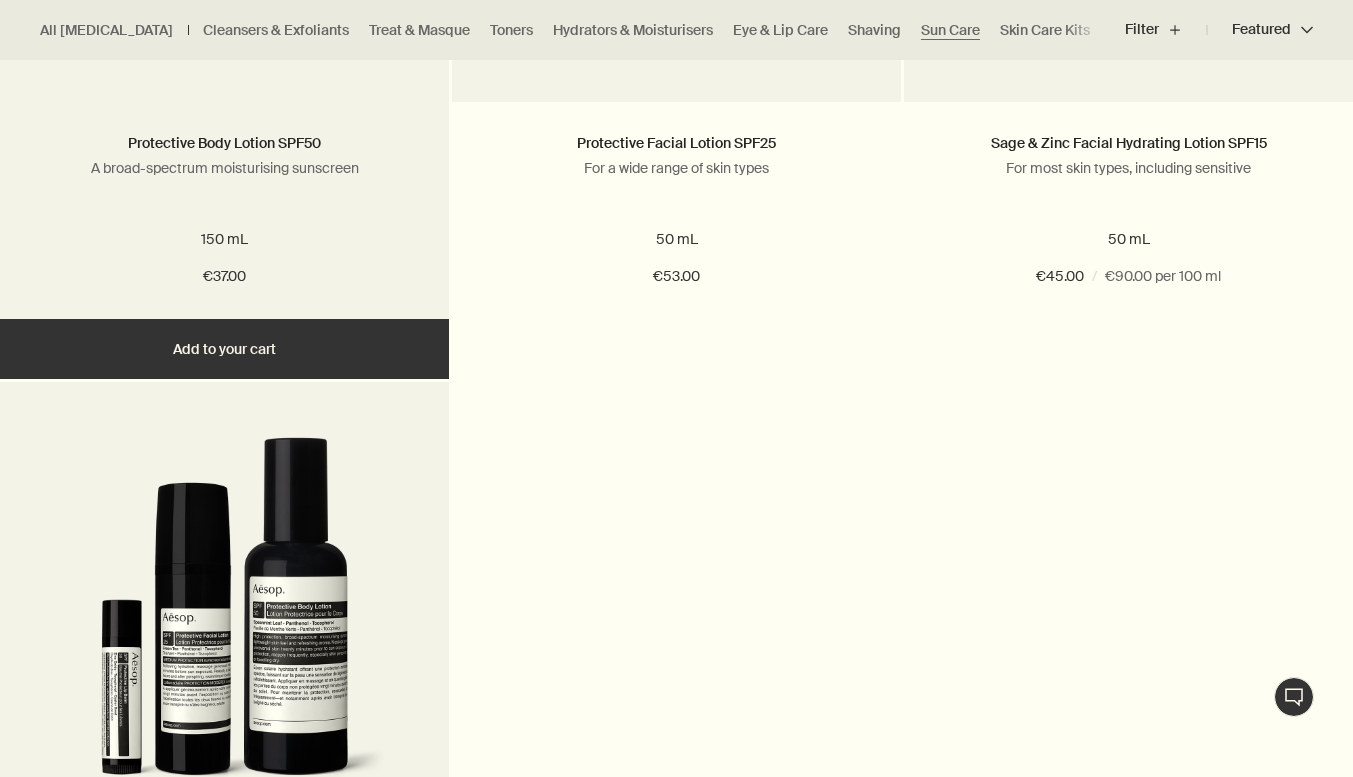 scroll, scrollTop: 1800, scrollLeft: 0, axis: vertical 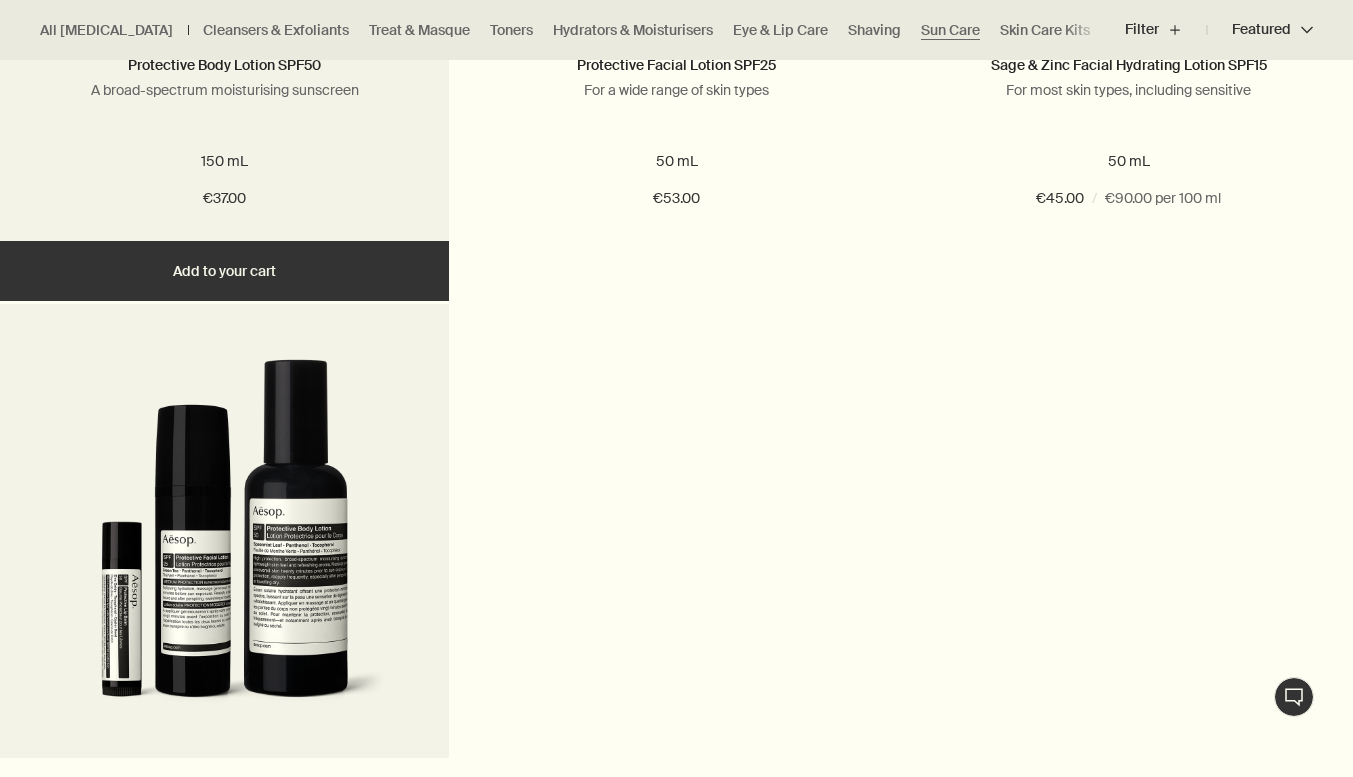 click on "Add Add to your cart" at bounding box center (224, 271) 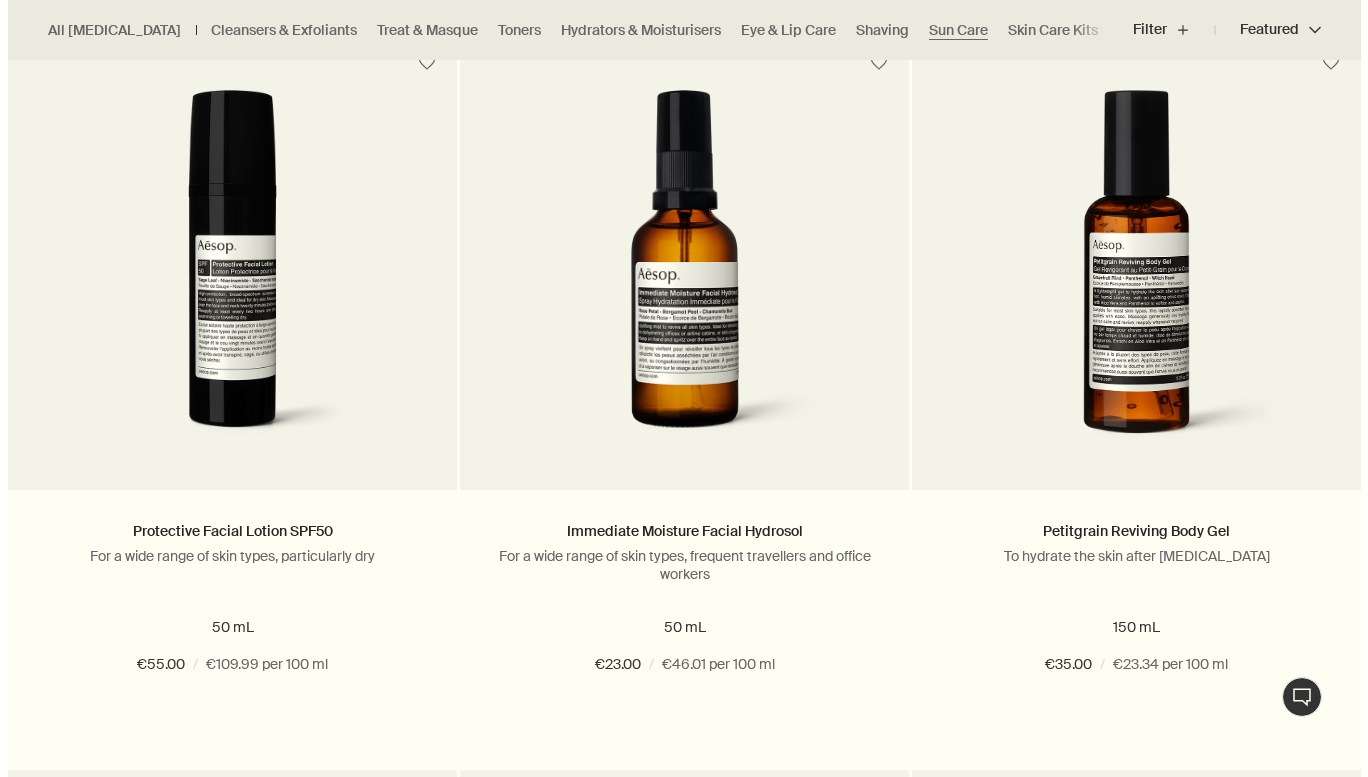 scroll, scrollTop: 500, scrollLeft: 0, axis: vertical 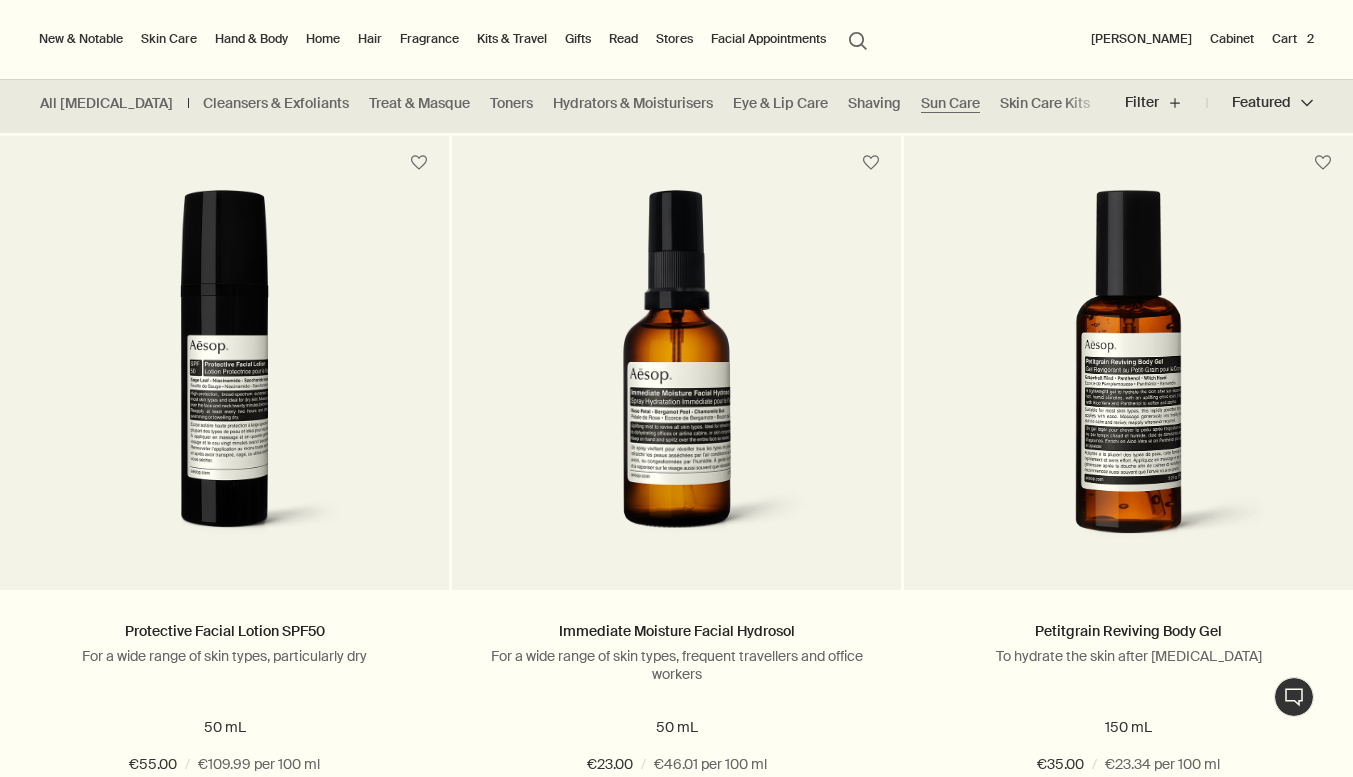 click on "Hand & Body" at bounding box center (251, 39) 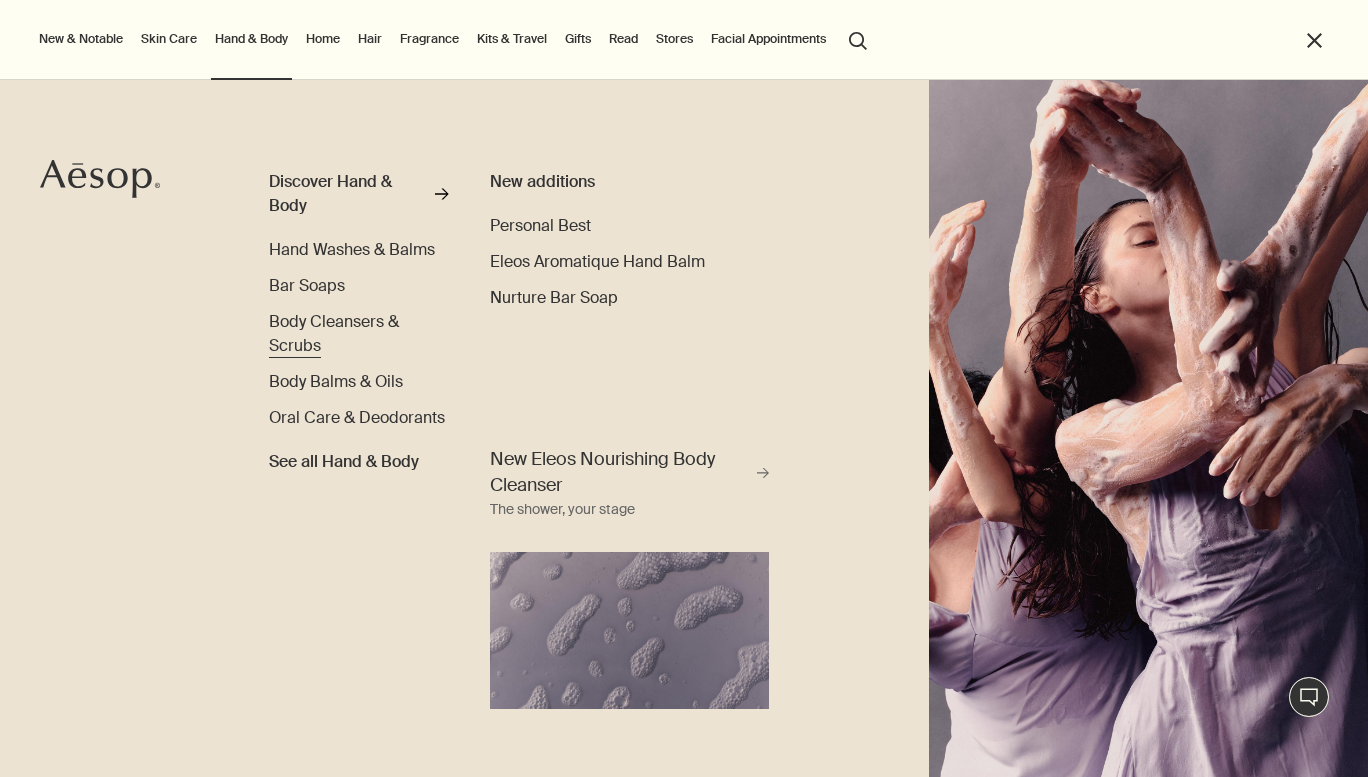 click on "Body Cleansers & Scrubs" at bounding box center [334, 333] 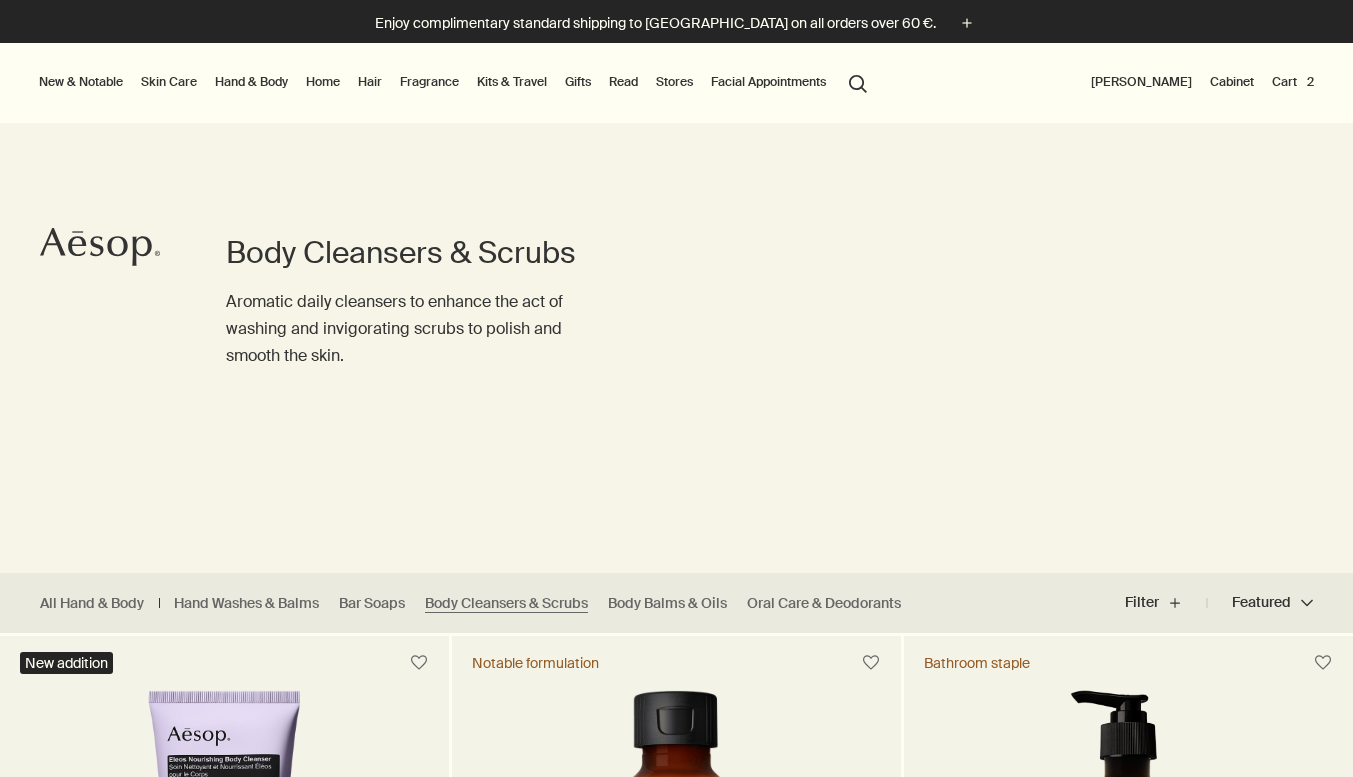 scroll, scrollTop: 0, scrollLeft: 0, axis: both 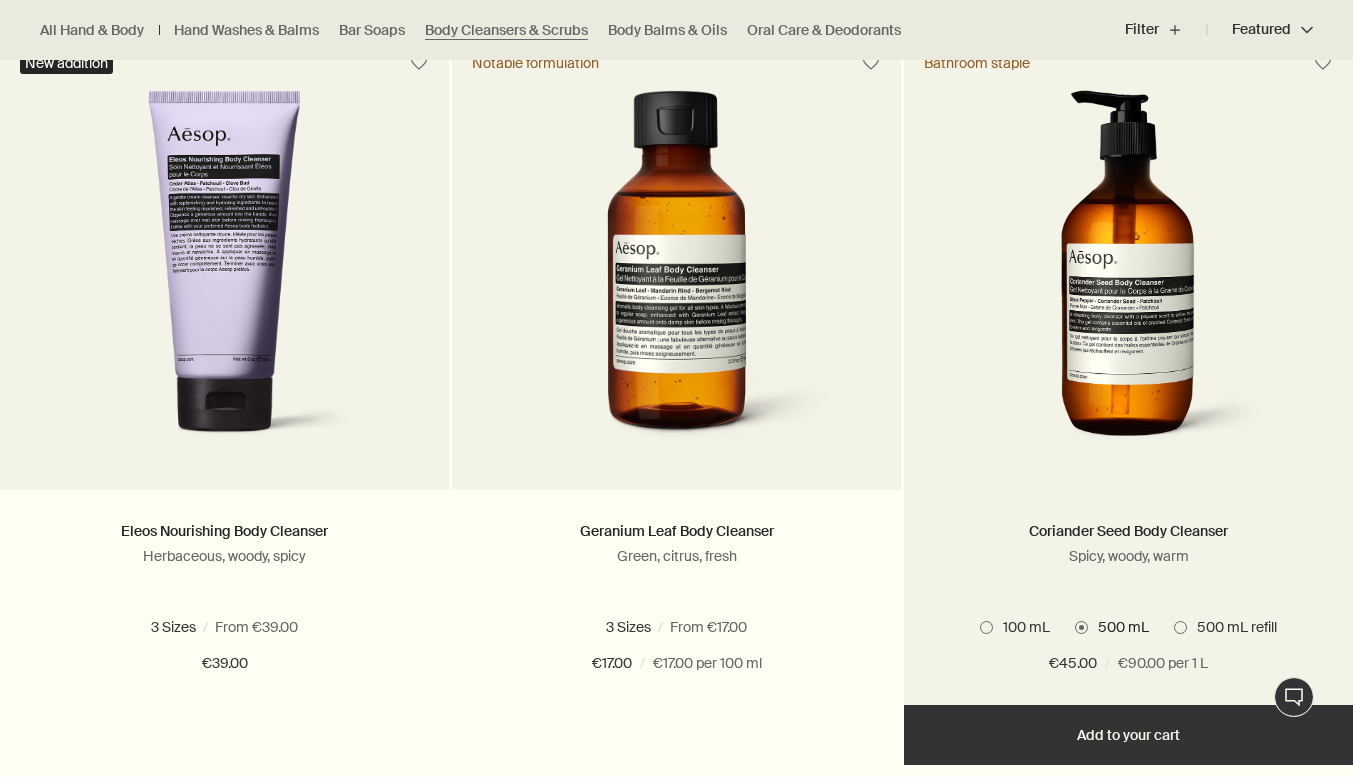 click on "500 mL refill" at bounding box center (1225, 627) 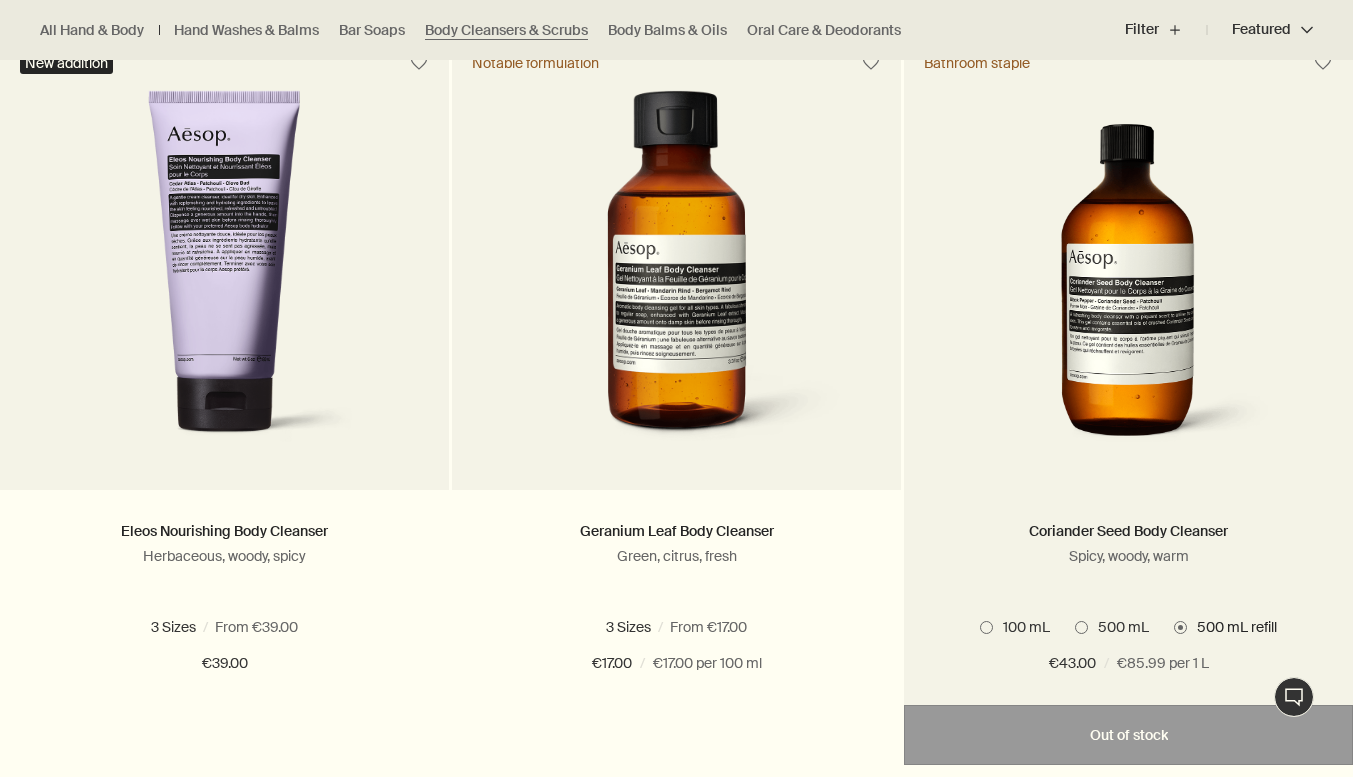 click on "500 mL" at bounding box center [1118, 627] 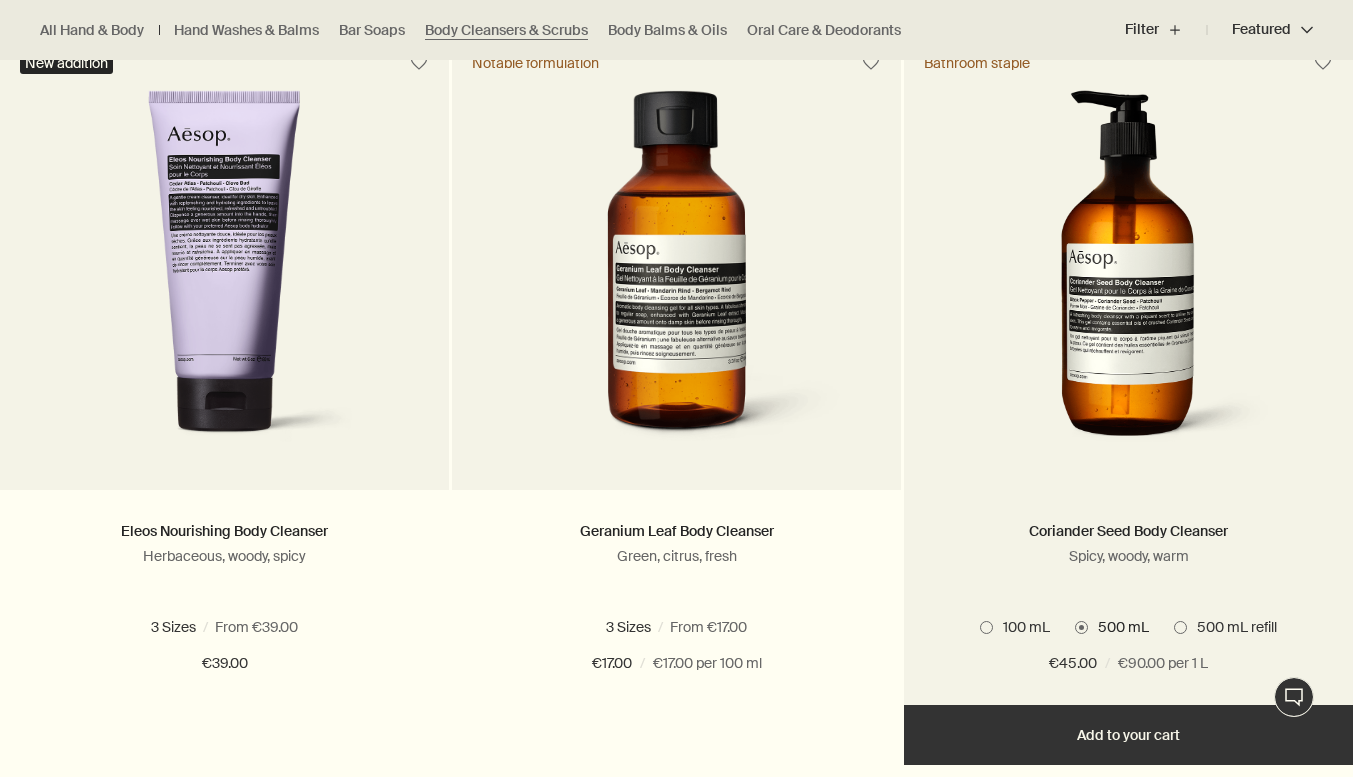 click on "500 mL refill" at bounding box center [1232, 627] 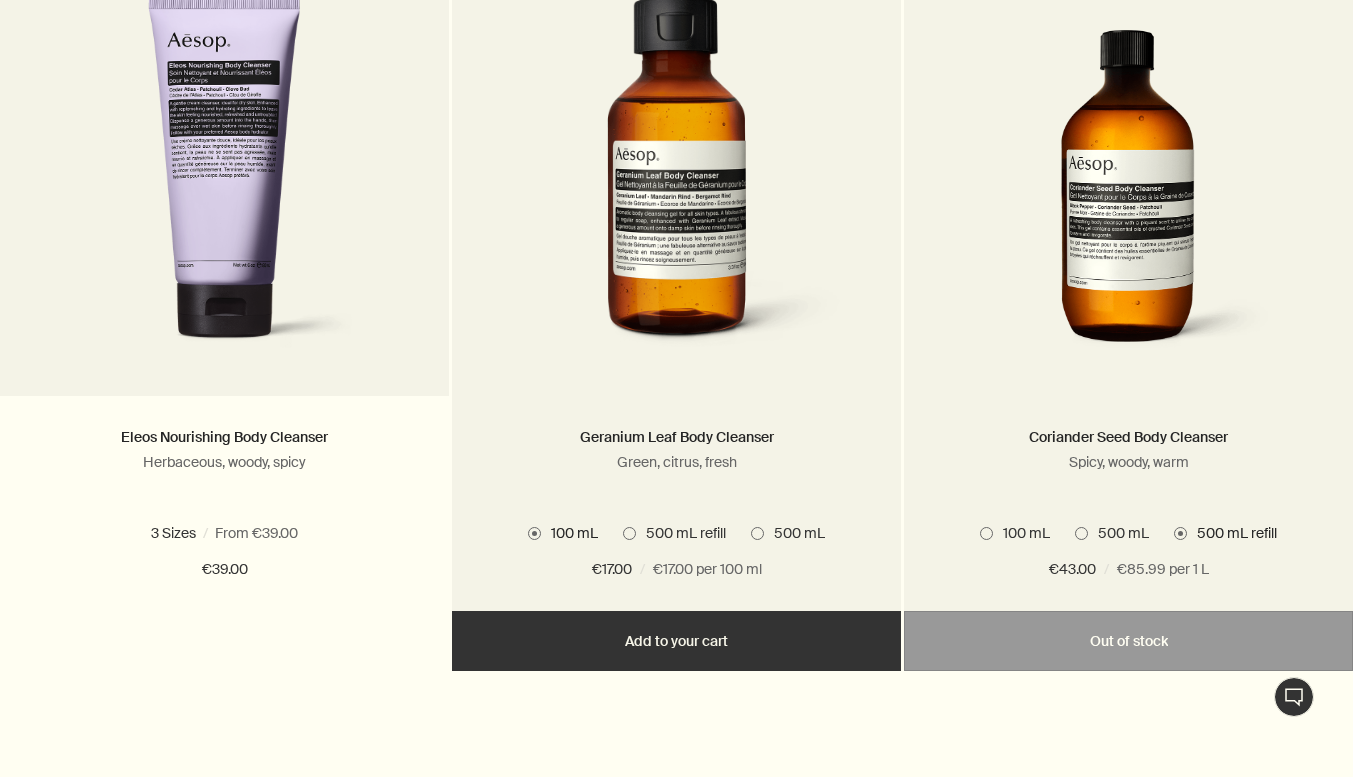 scroll, scrollTop: 800, scrollLeft: 0, axis: vertical 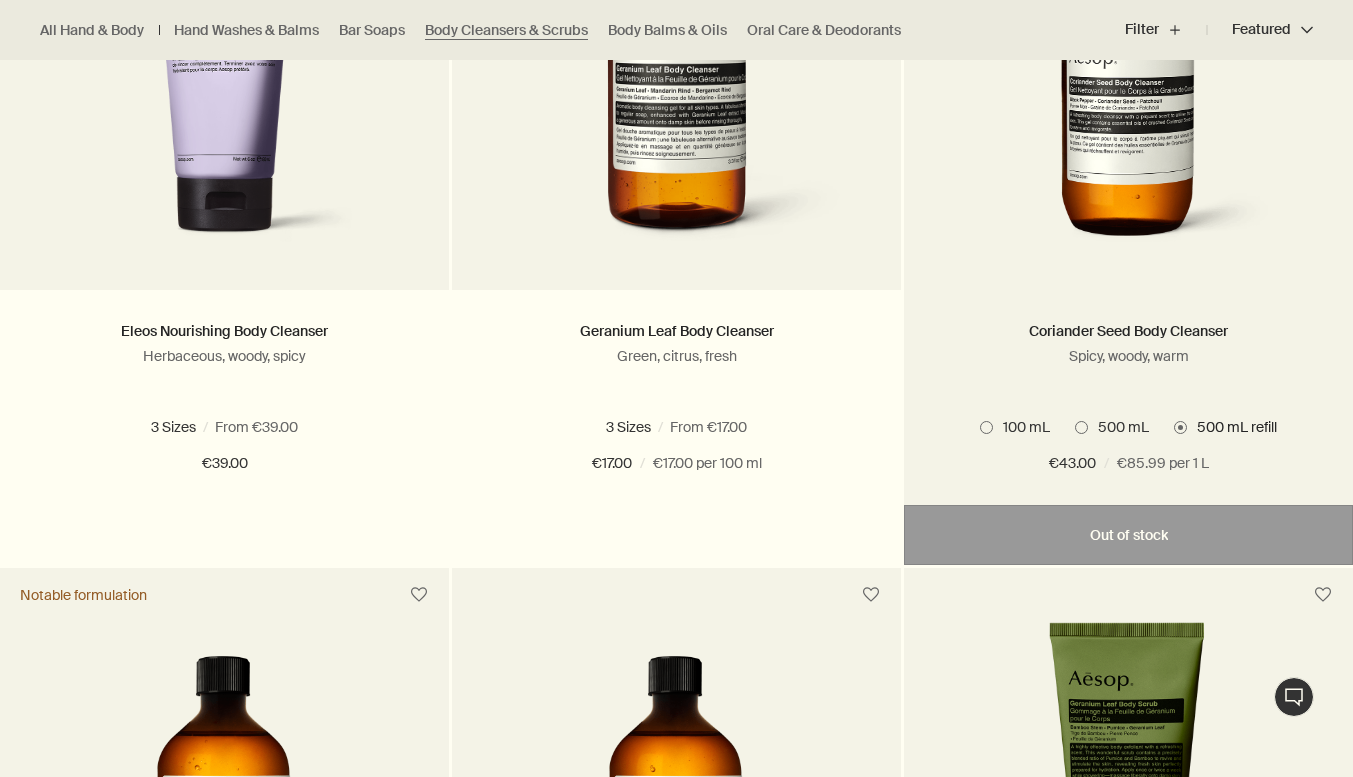 click at bounding box center [1081, 427] 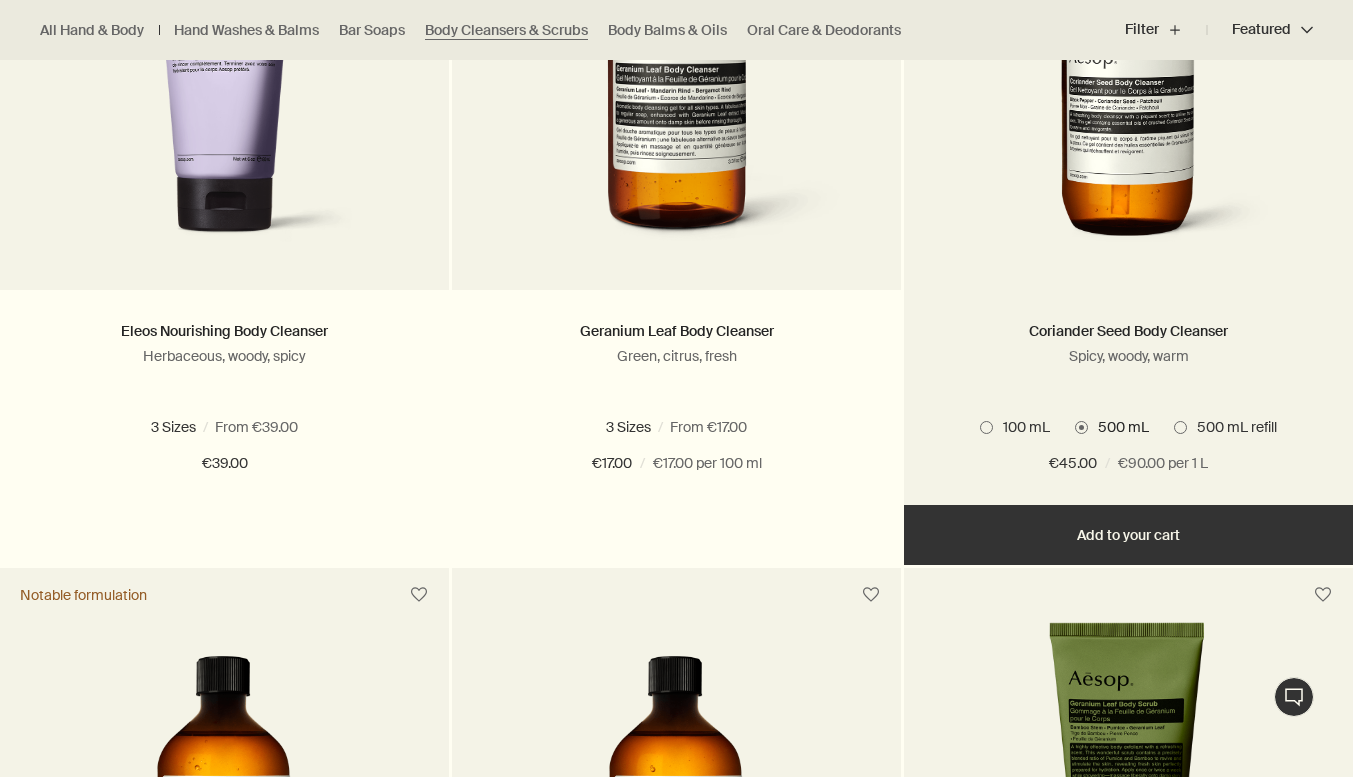 click on "Add Add to your cart" at bounding box center [1128, 535] 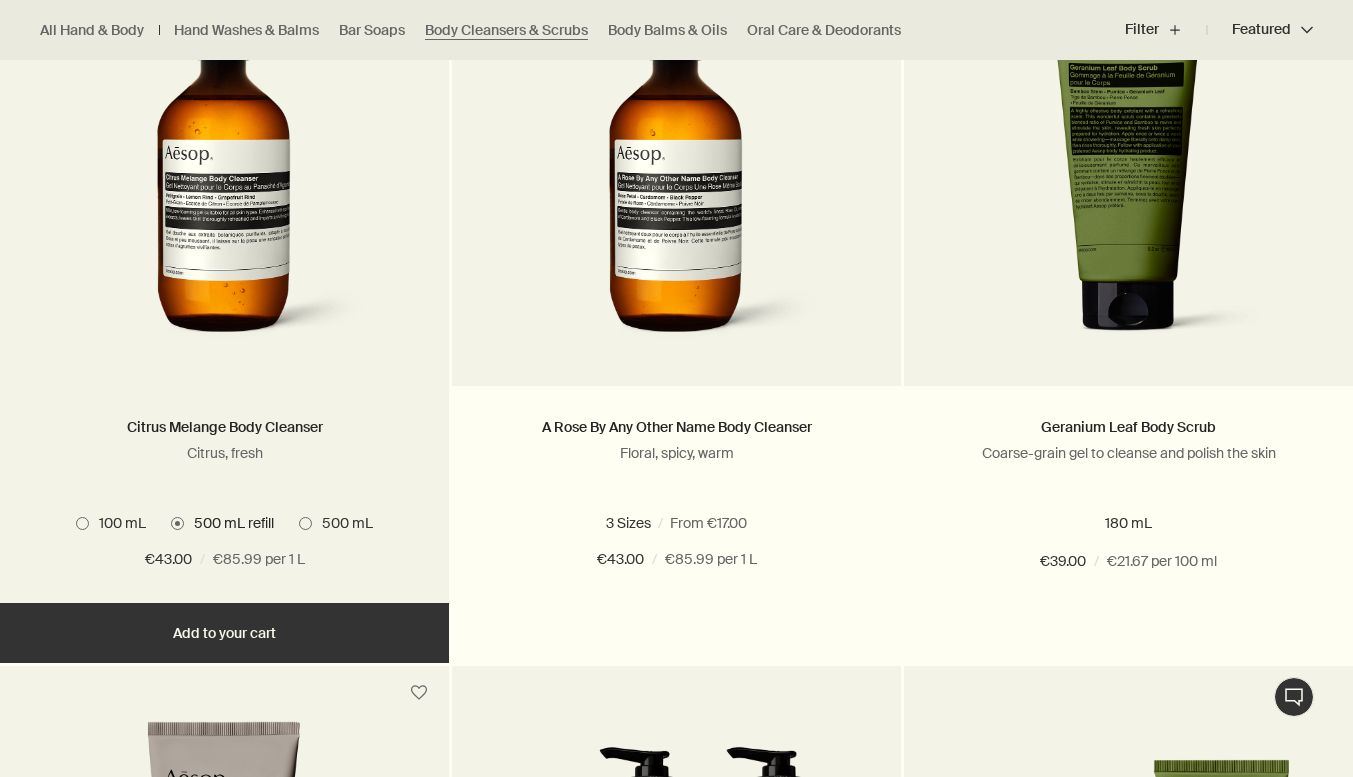 scroll, scrollTop: 1500, scrollLeft: 0, axis: vertical 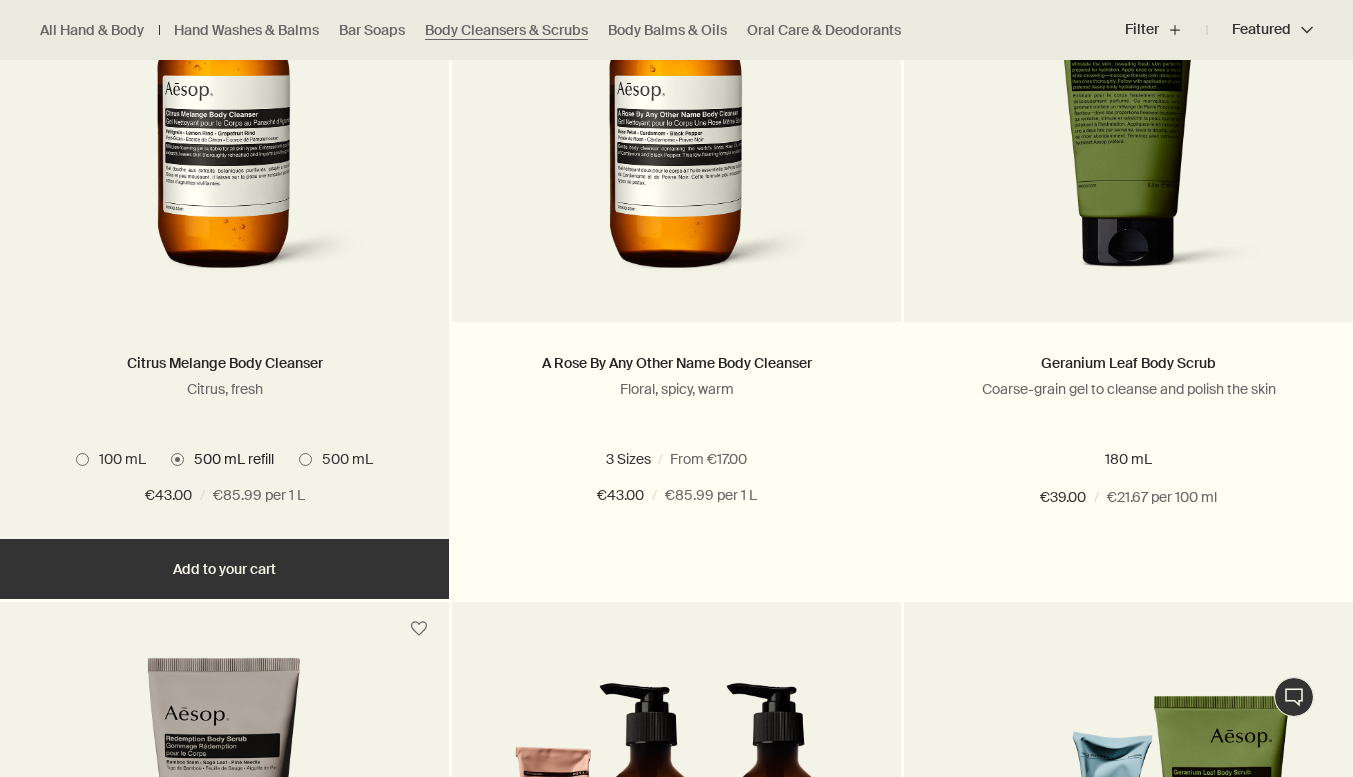 click on "500 mL" at bounding box center (342, 459) 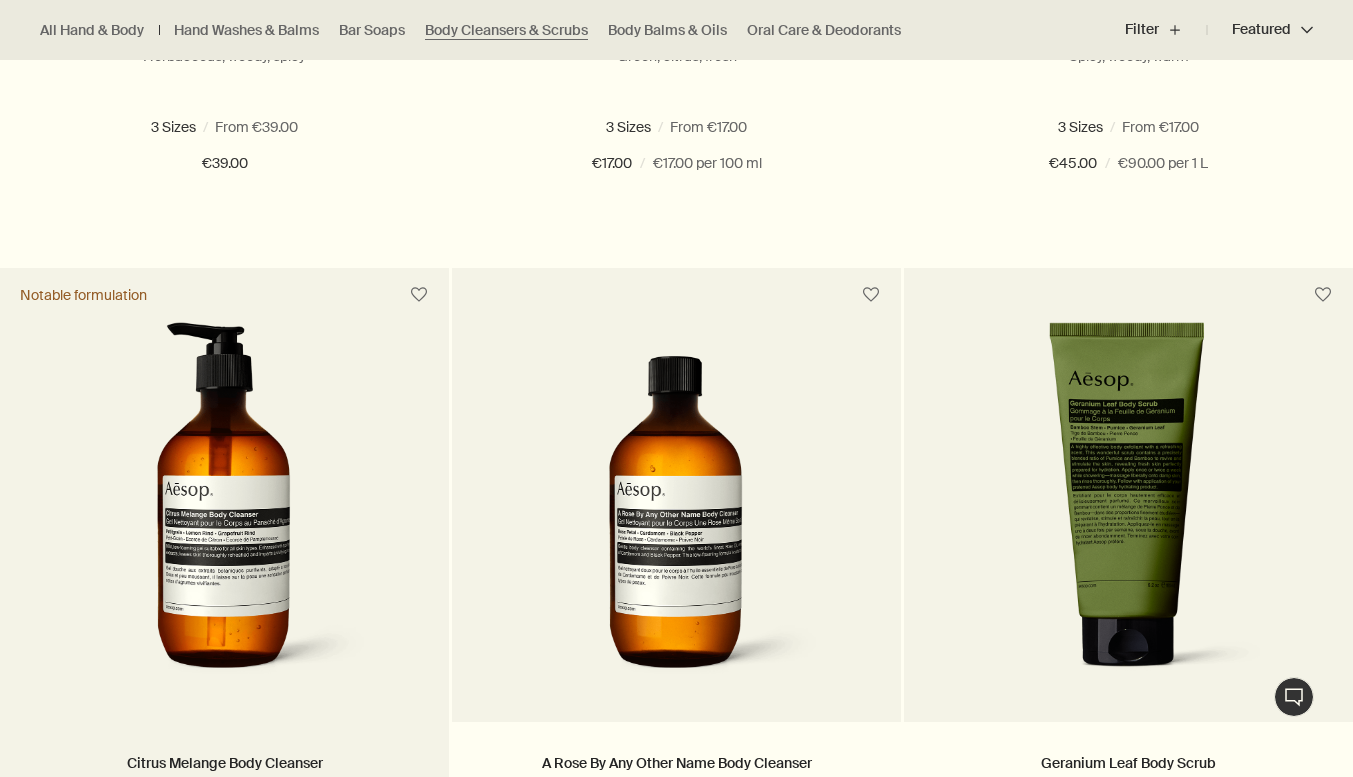scroll, scrollTop: 1400, scrollLeft: 0, axis: vertical 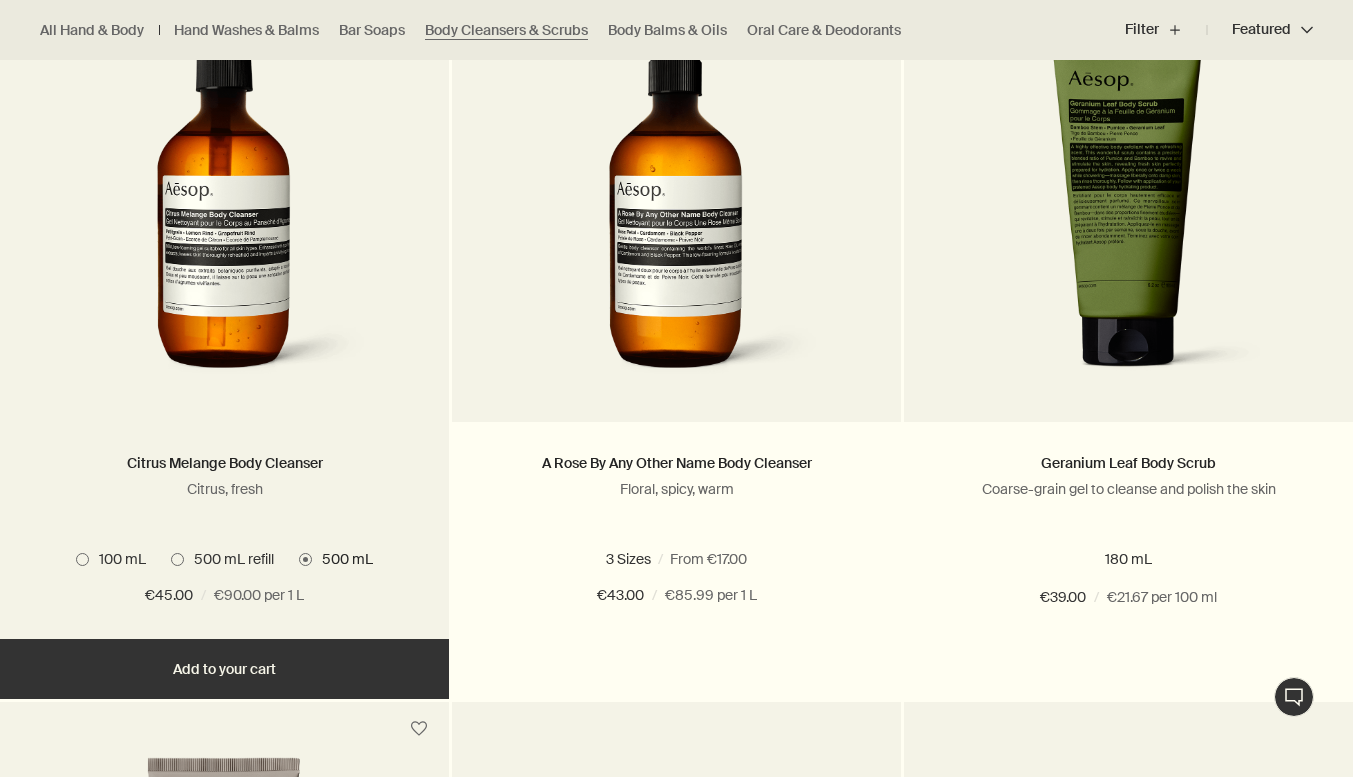 click on "Add Add to your cart" at bounding box center (224, 669) 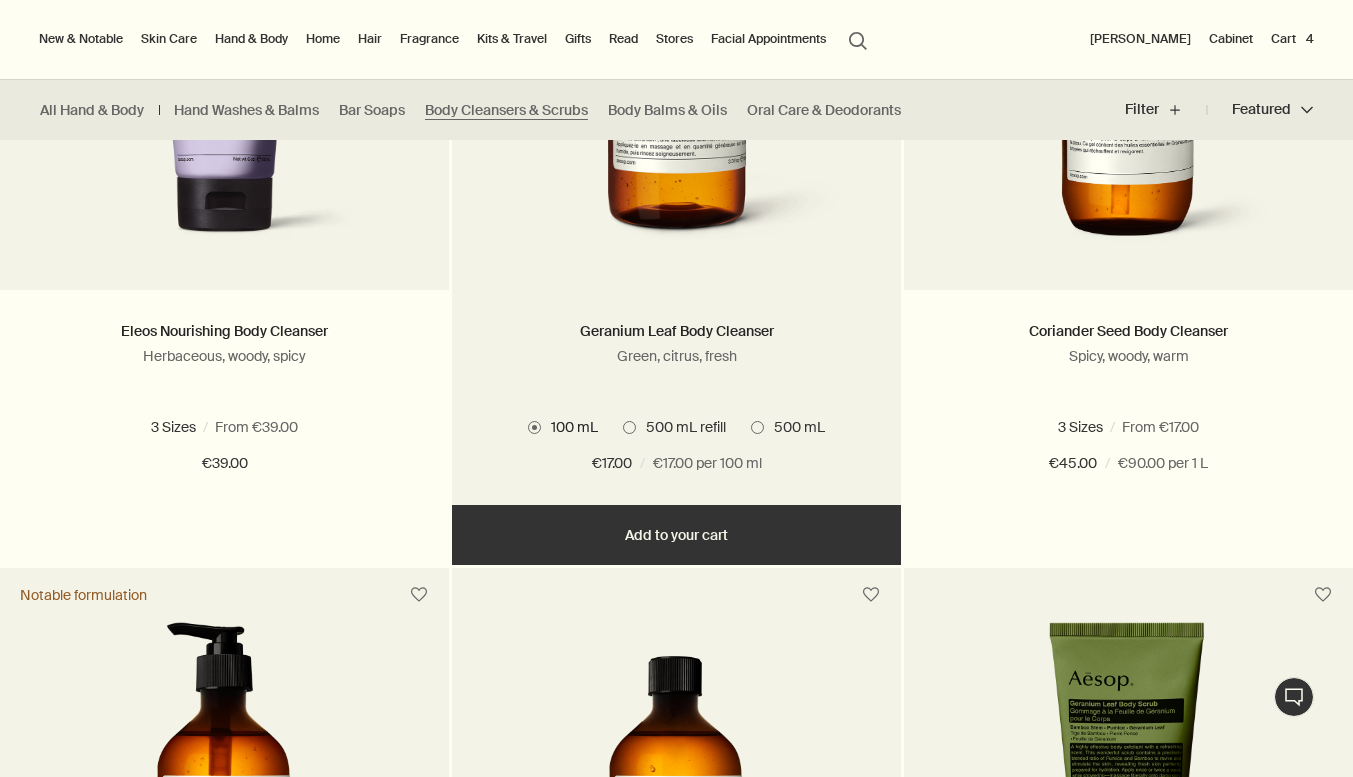 scroll, scrollTop: 300, scrollLeft: 0, axis: vertical 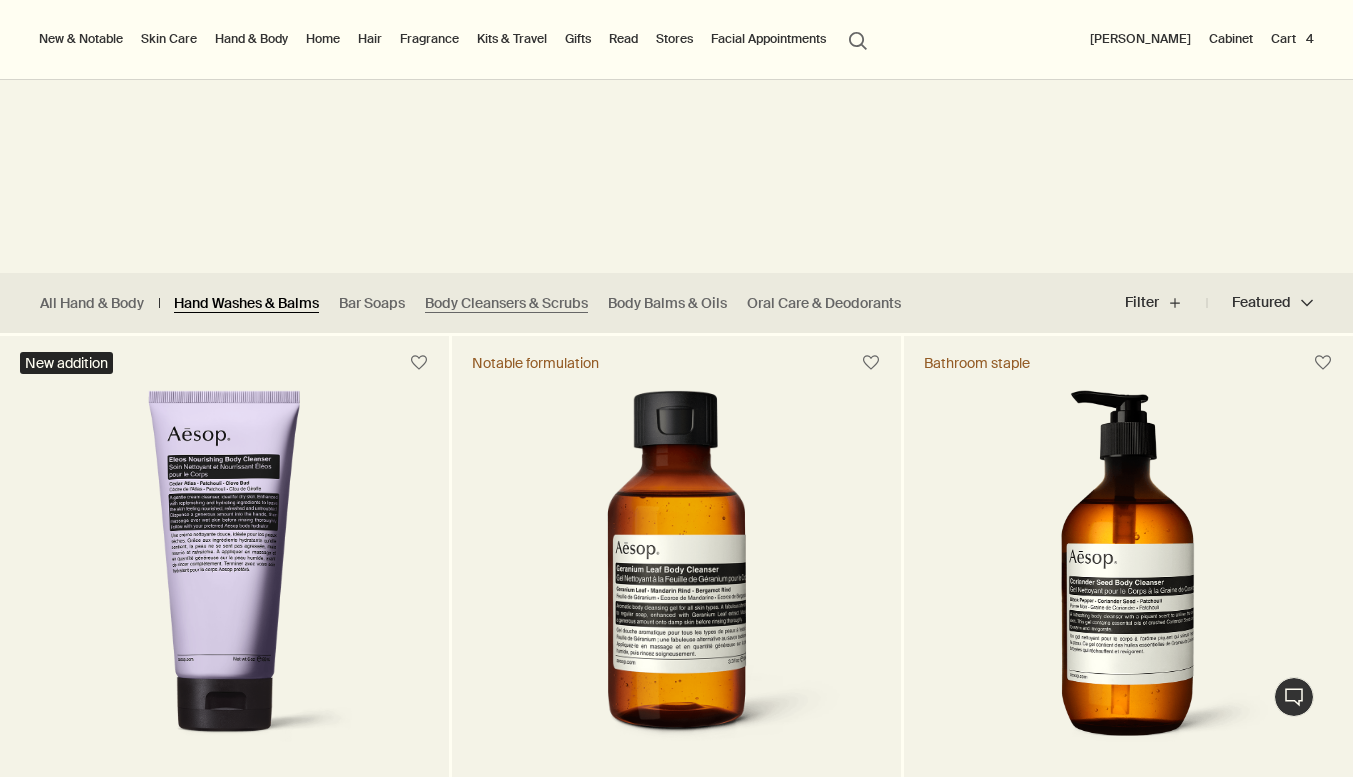 click on "Hand Washes & Balms" at bounding box center [246, 303] 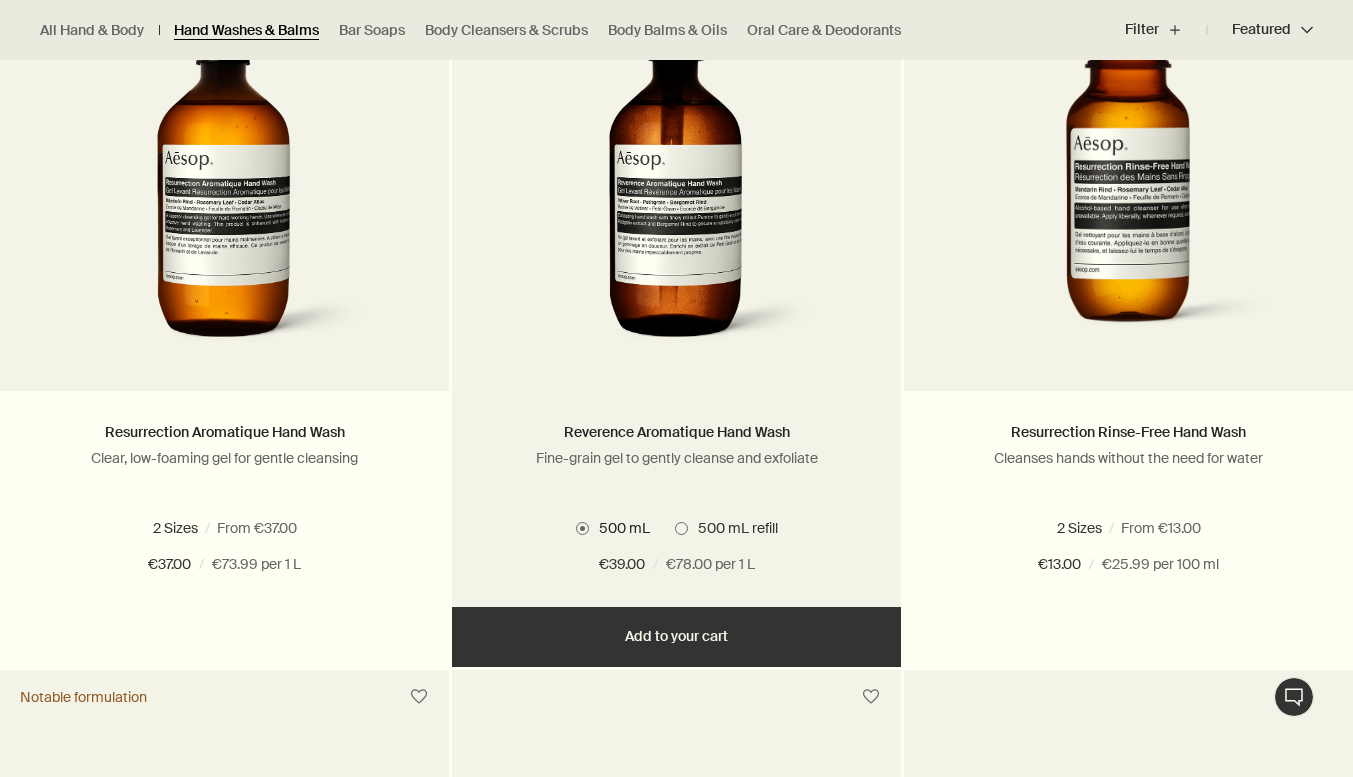 scroll, scrollTop: 1600, scrollLeft: 0, axis: vertical 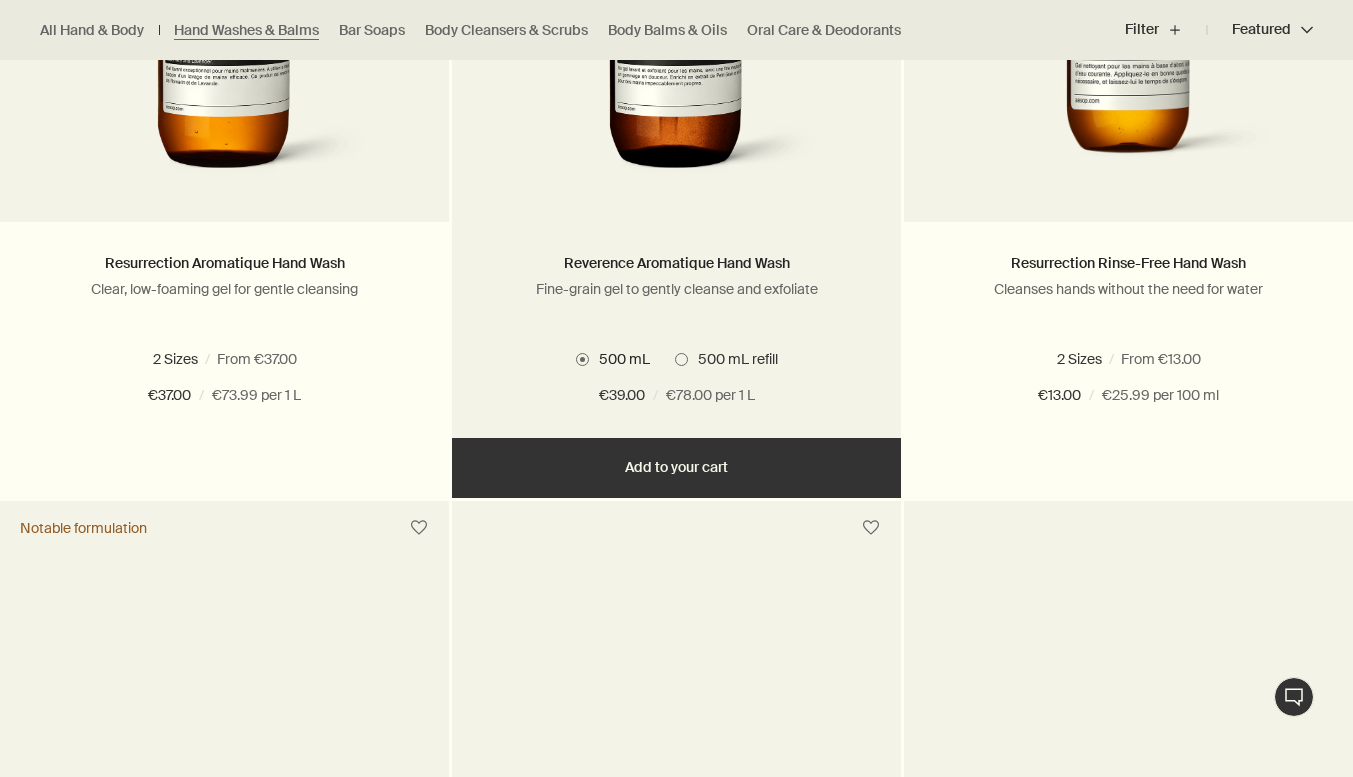 click on "Add Add to your cart" at bounding box center (676, 468) 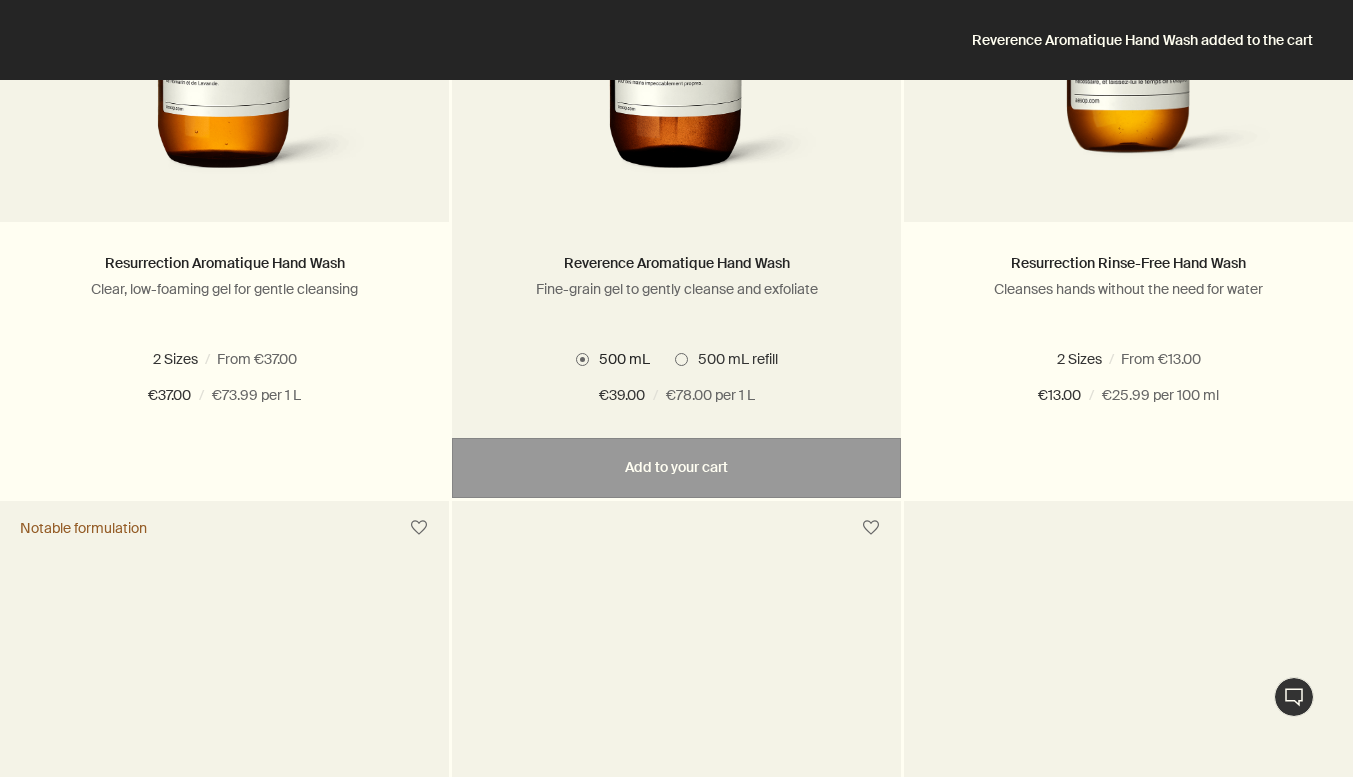 click on "500 mL refill" at bounding box center [733, 359] 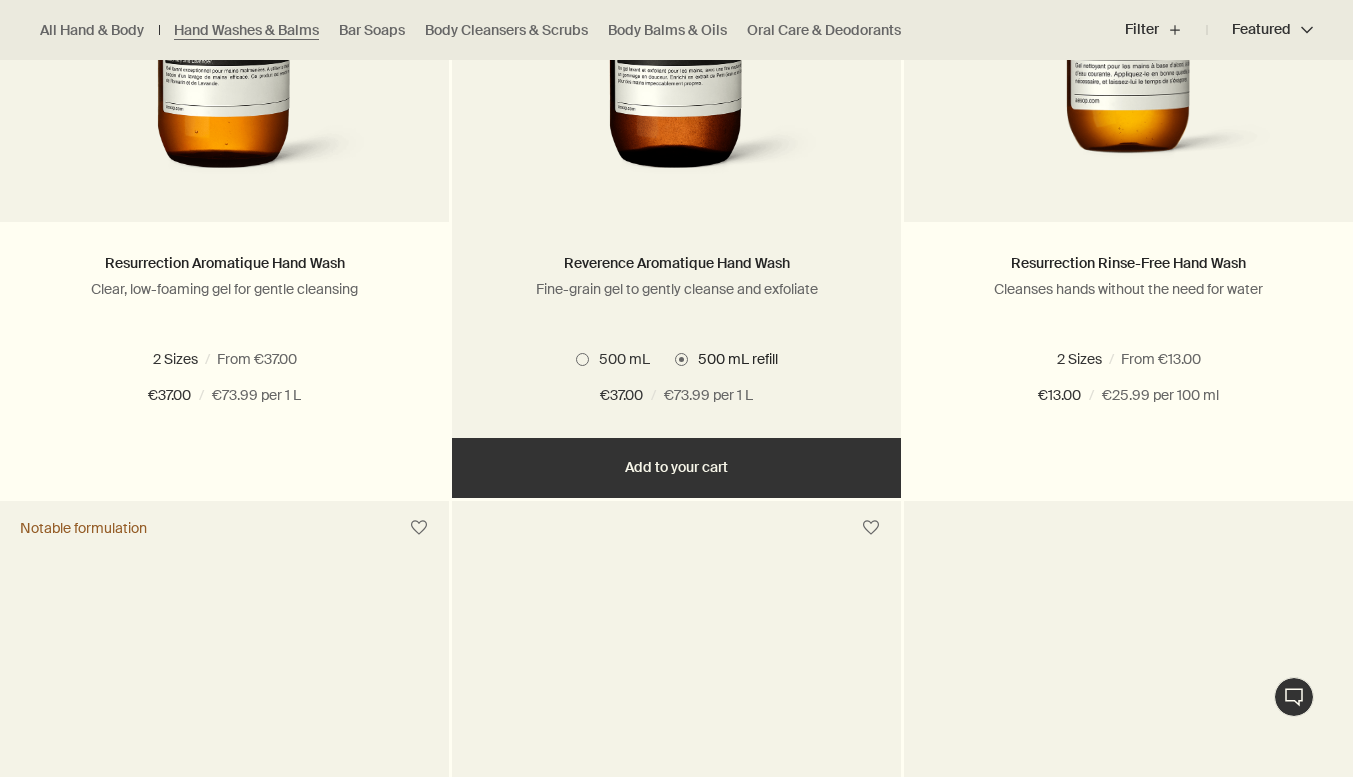 click on "Added Added to your cart Add Add to your cart" at bounding box center [676, 468] 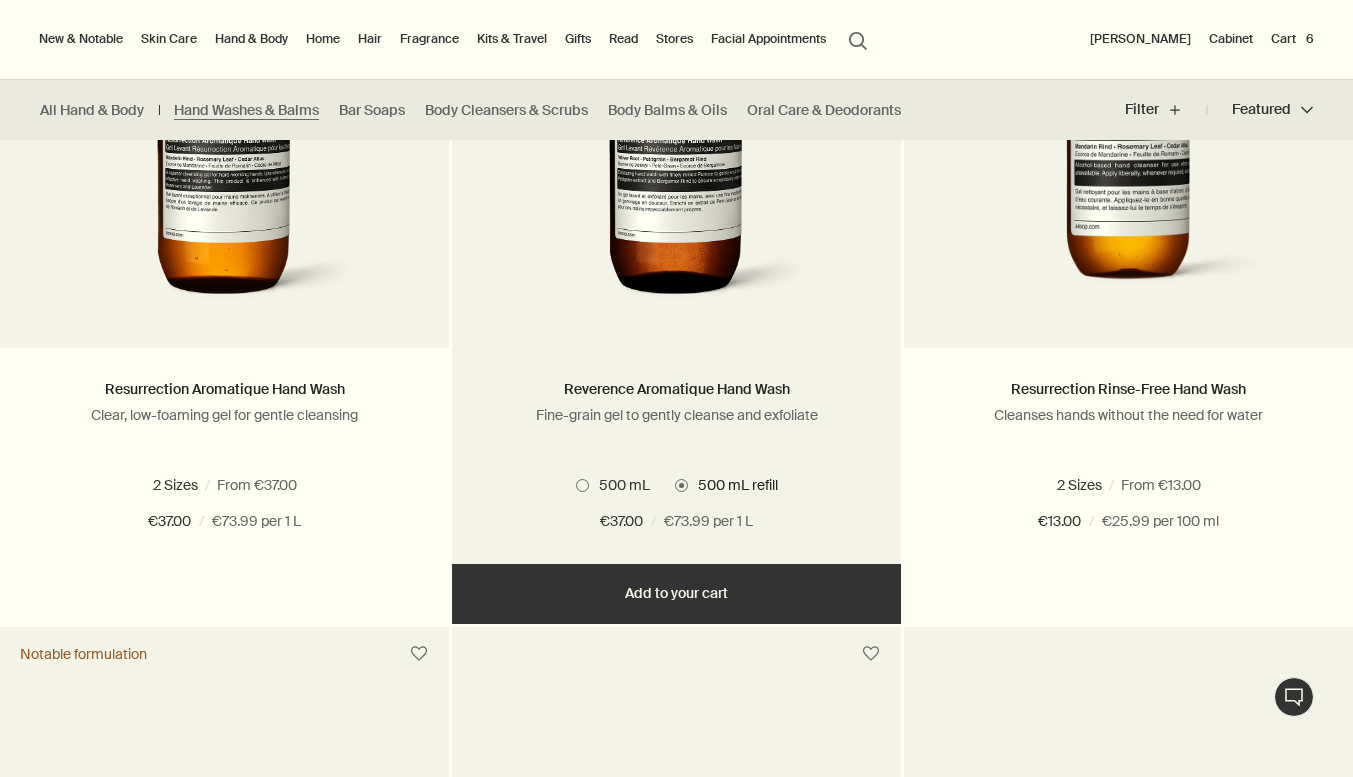 scroll, scrollTop: 1300, scrollLeft: 0, axis: vertical 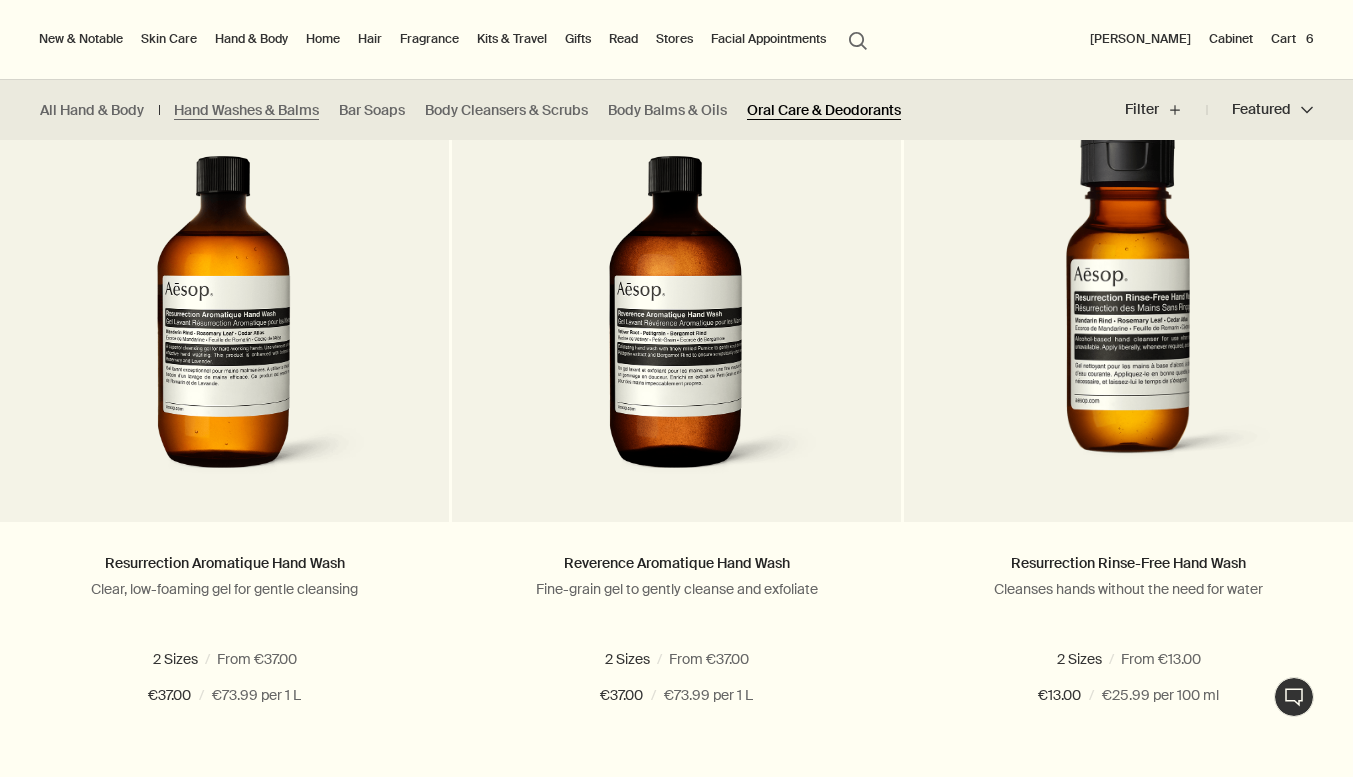 click on "Oral Care & Deodorants" at bounding box center (824, 110) 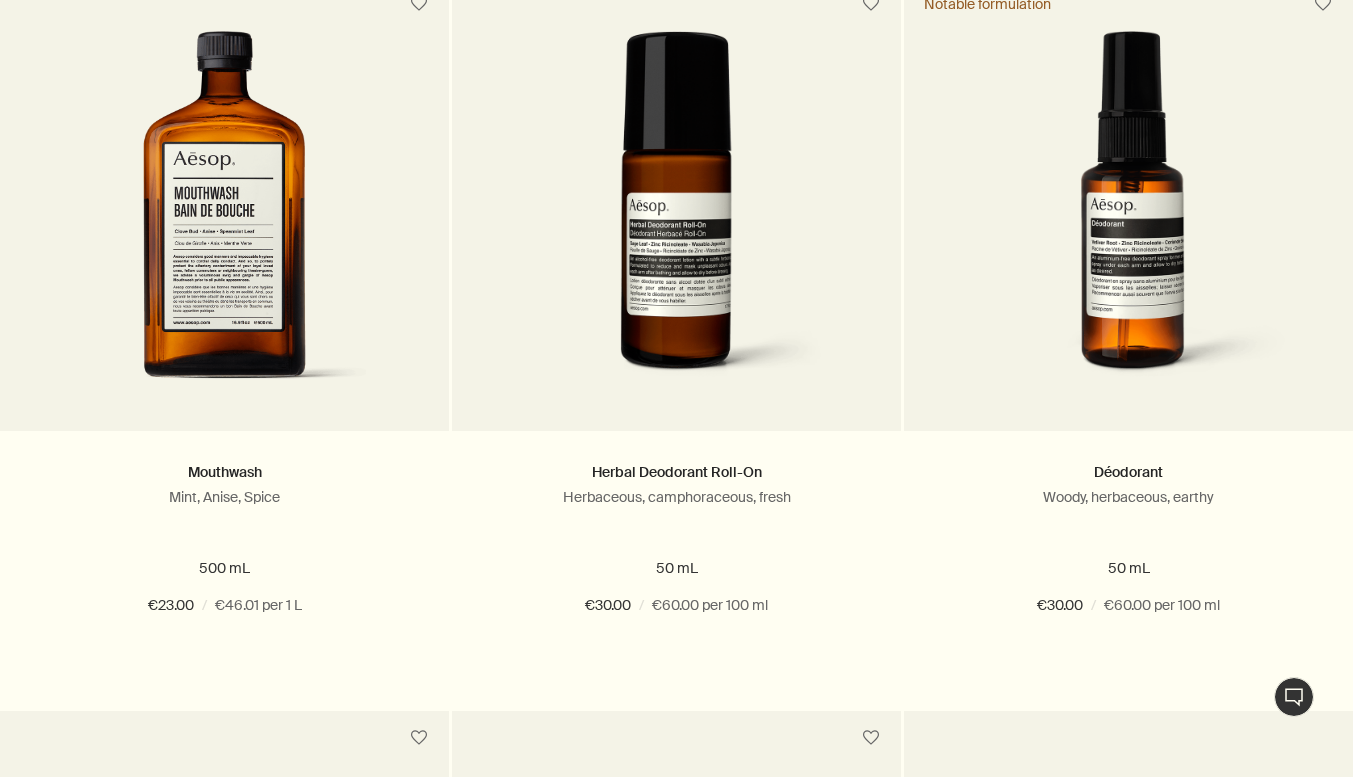 scroll, scrollTop: 700, scrollLeft: 0, axis: vertical 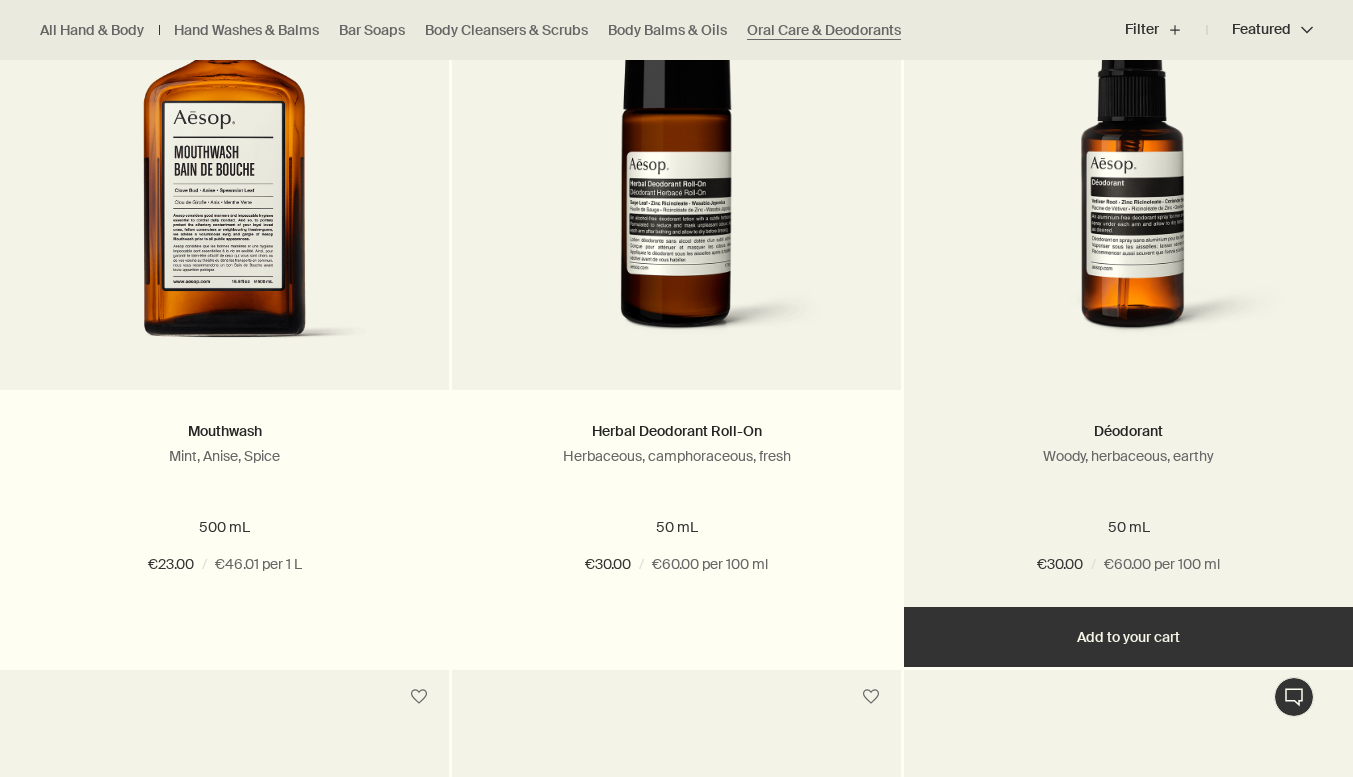 click on "Add Add to your cart" at bounding box center [1128, 637] 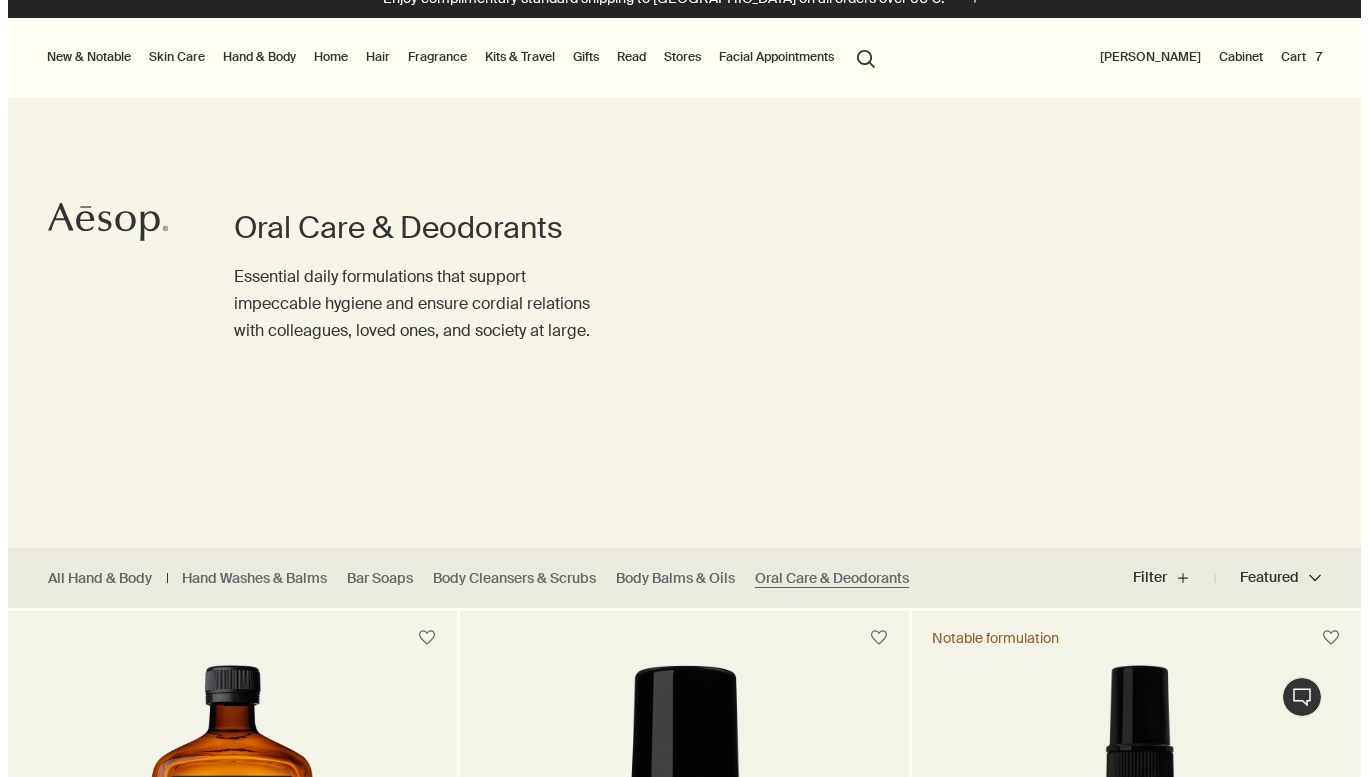 scroll, scrollTop: 0, scrollLeft: 0, axis: both 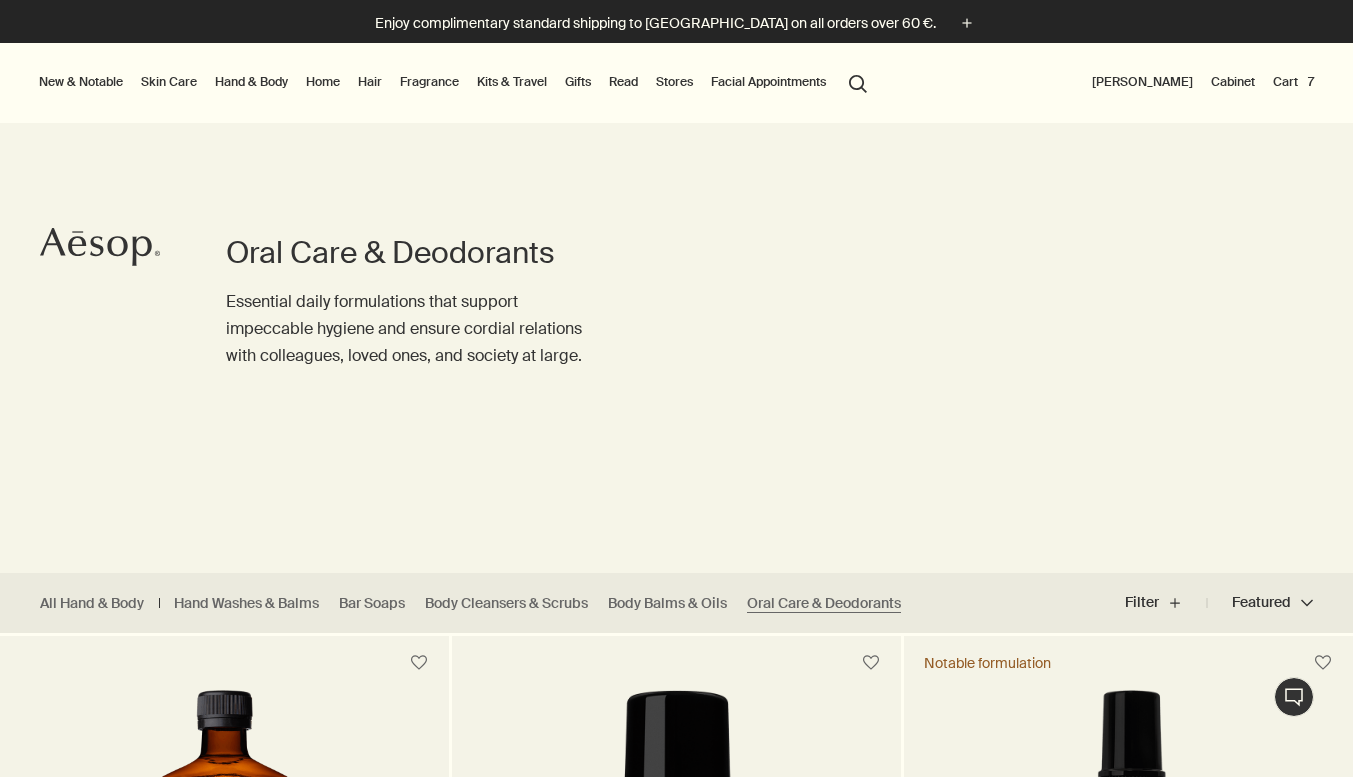 click on "Cart 7" at bounding box center [1293, 82] 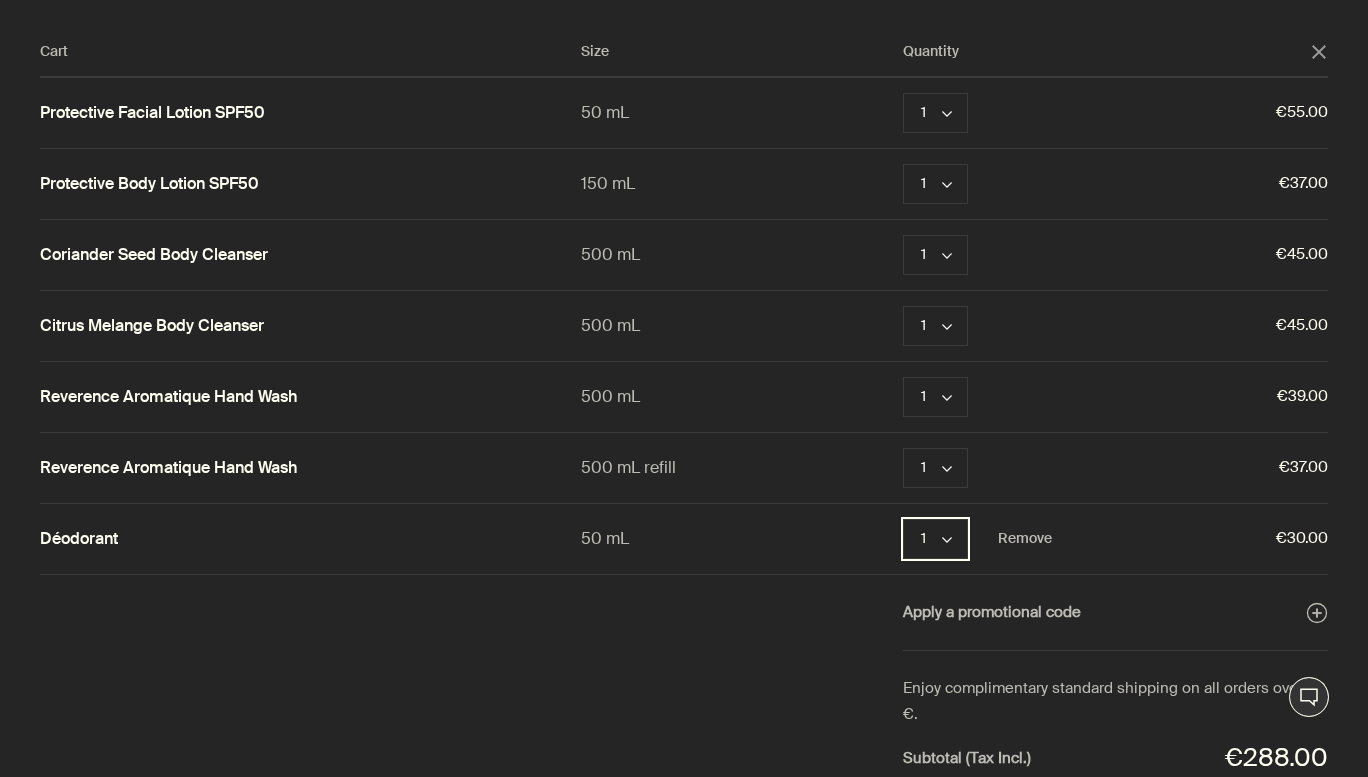 click on "chevron" 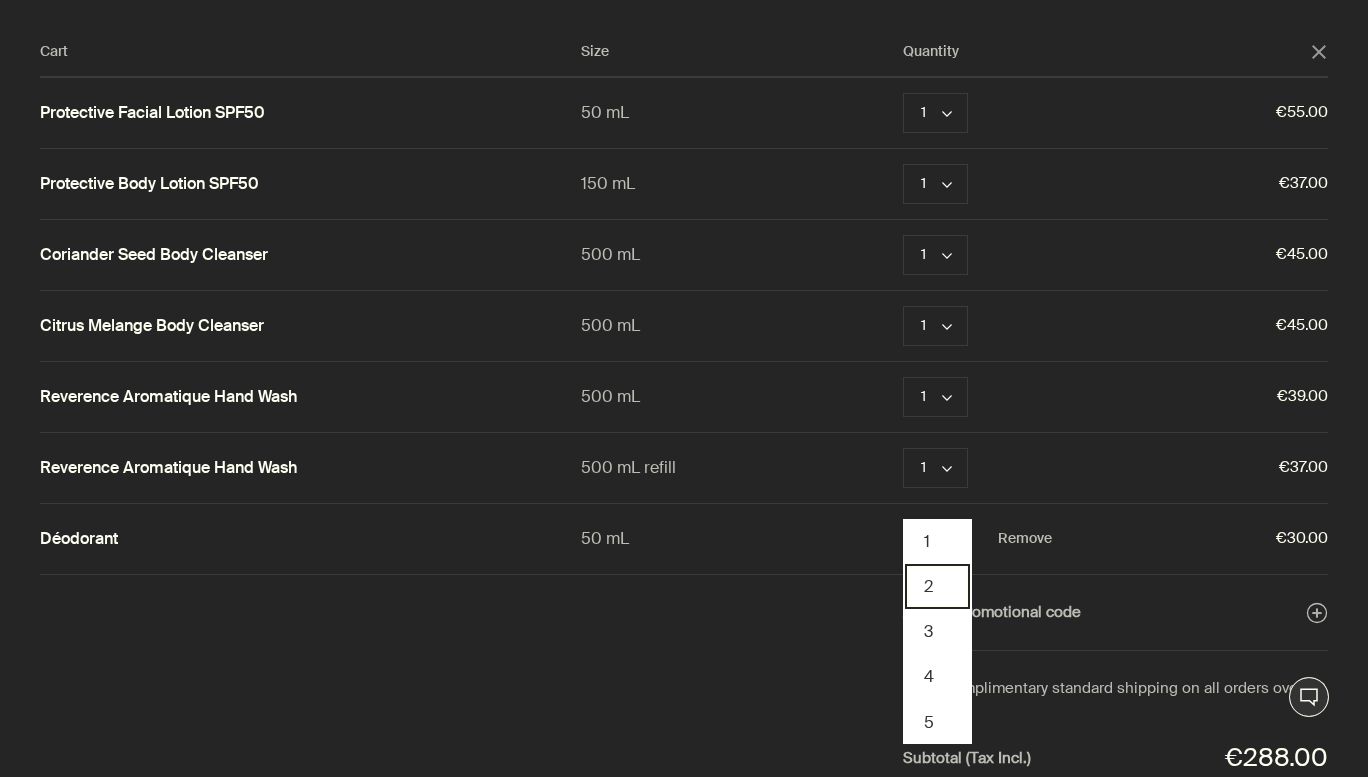 click on "2" at bounding box center [937, 586] 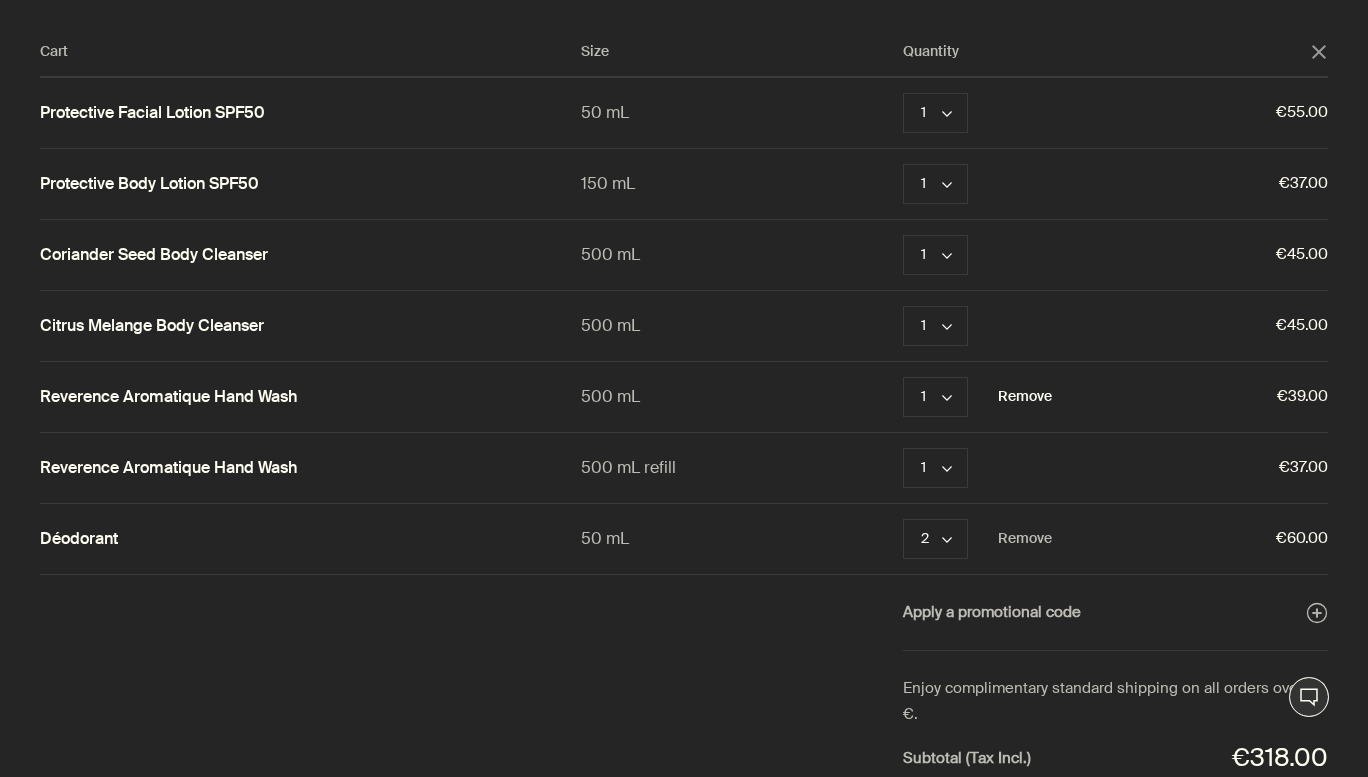 click on "Remove" at bounding box center [1025, 397] 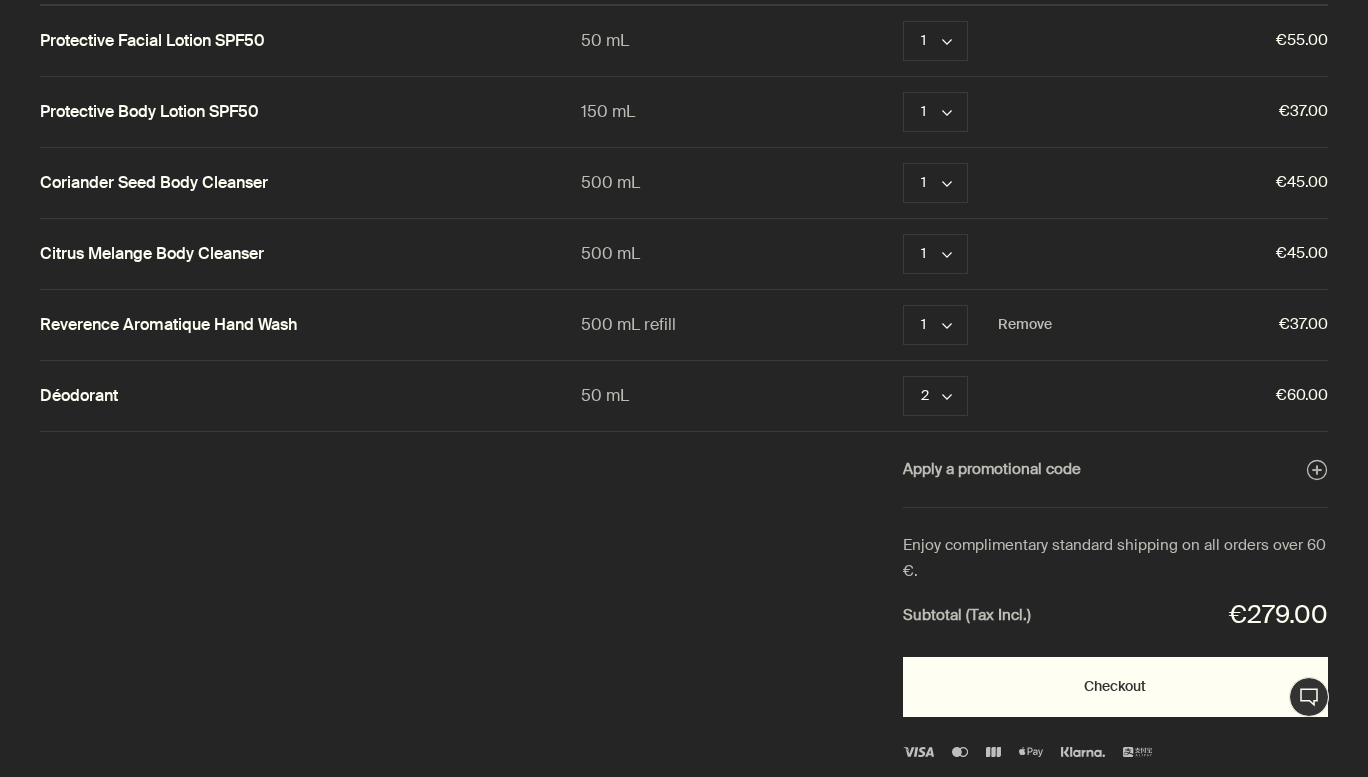 scroll, scrollTop: 116, scrollLeft: 0, axis: vertical 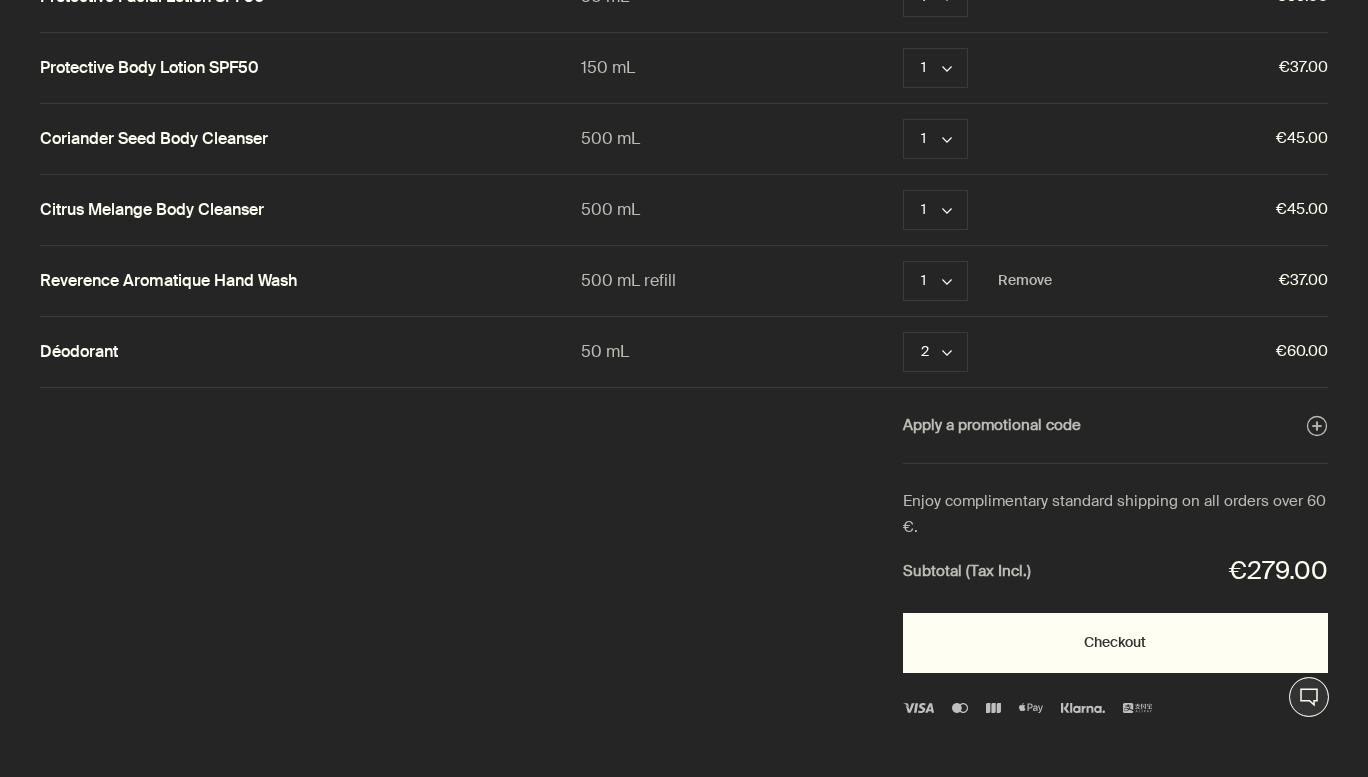 click on "Checkout" at bounding box center [1115, 643] 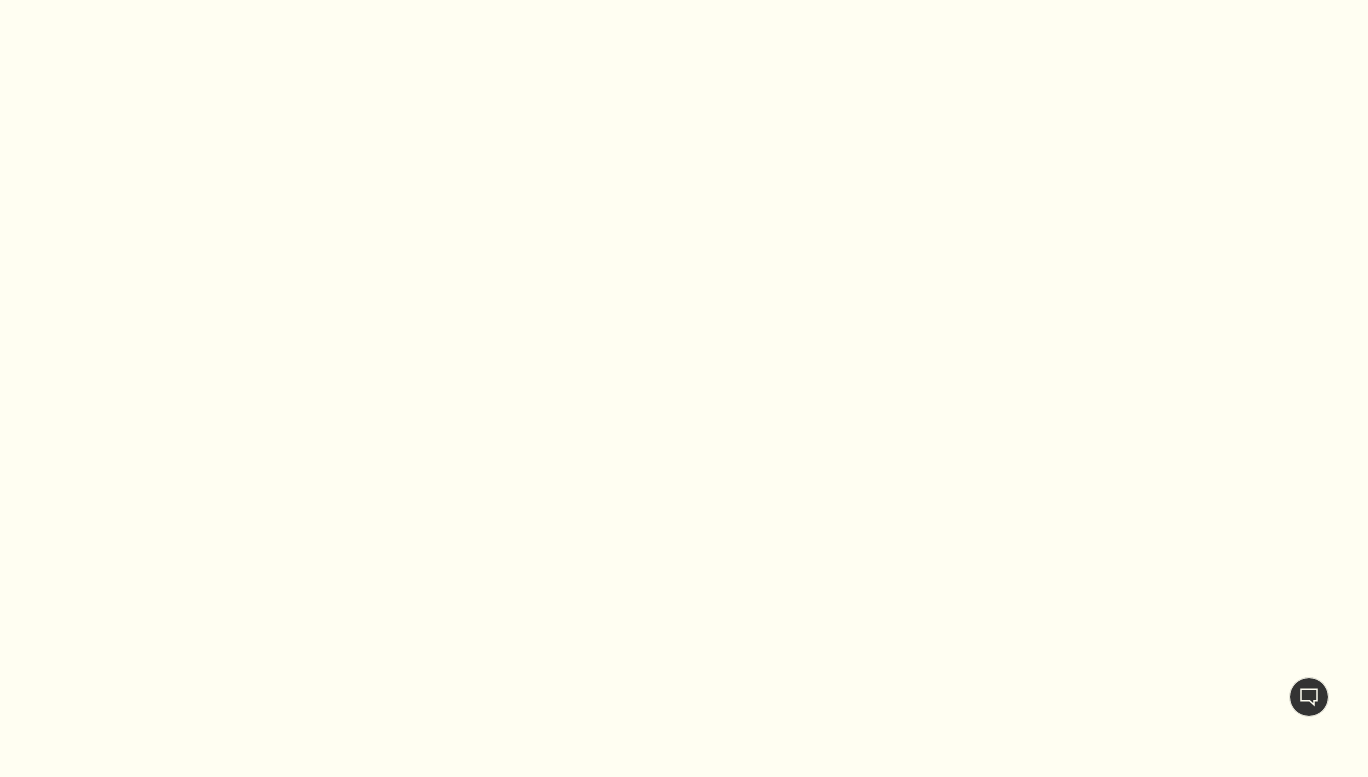 scroll, scrollTop: 0, scrollLeft: 0, axis: both 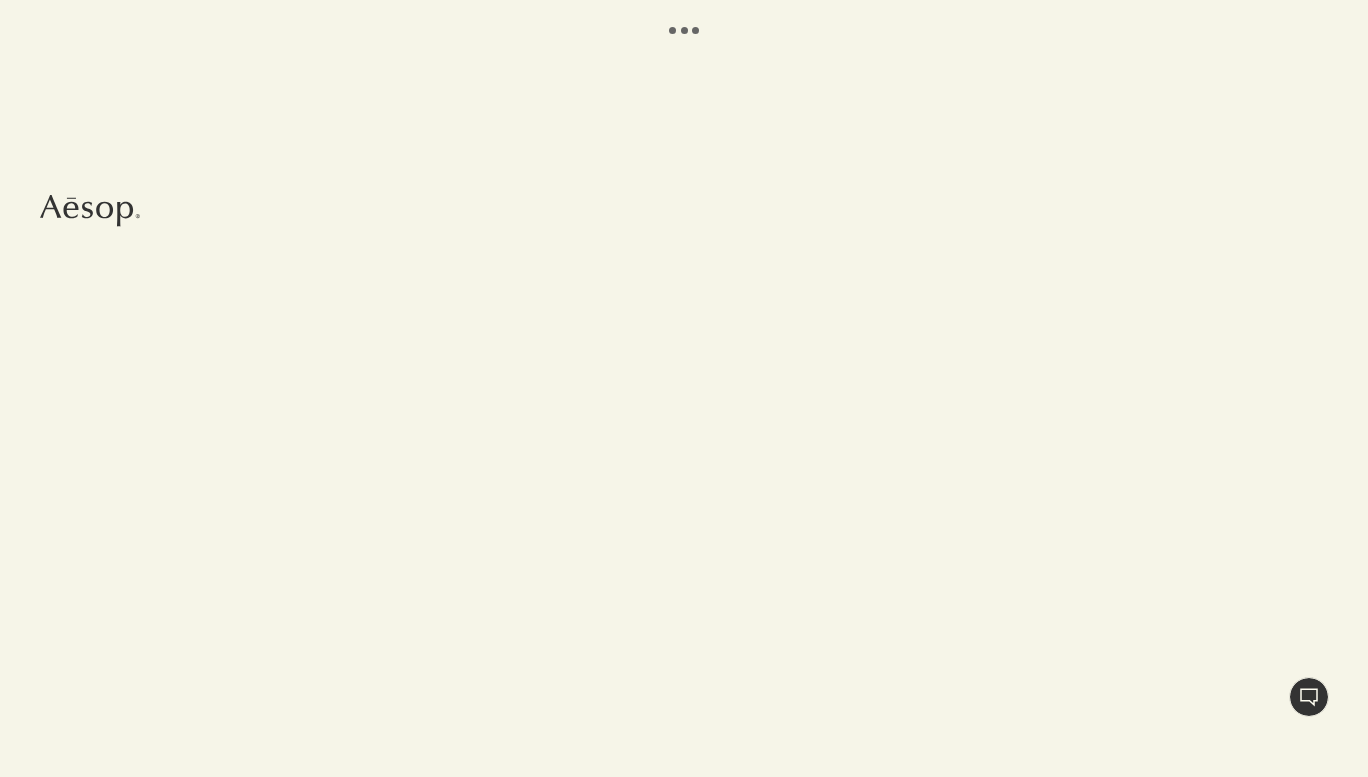 select on "BE" 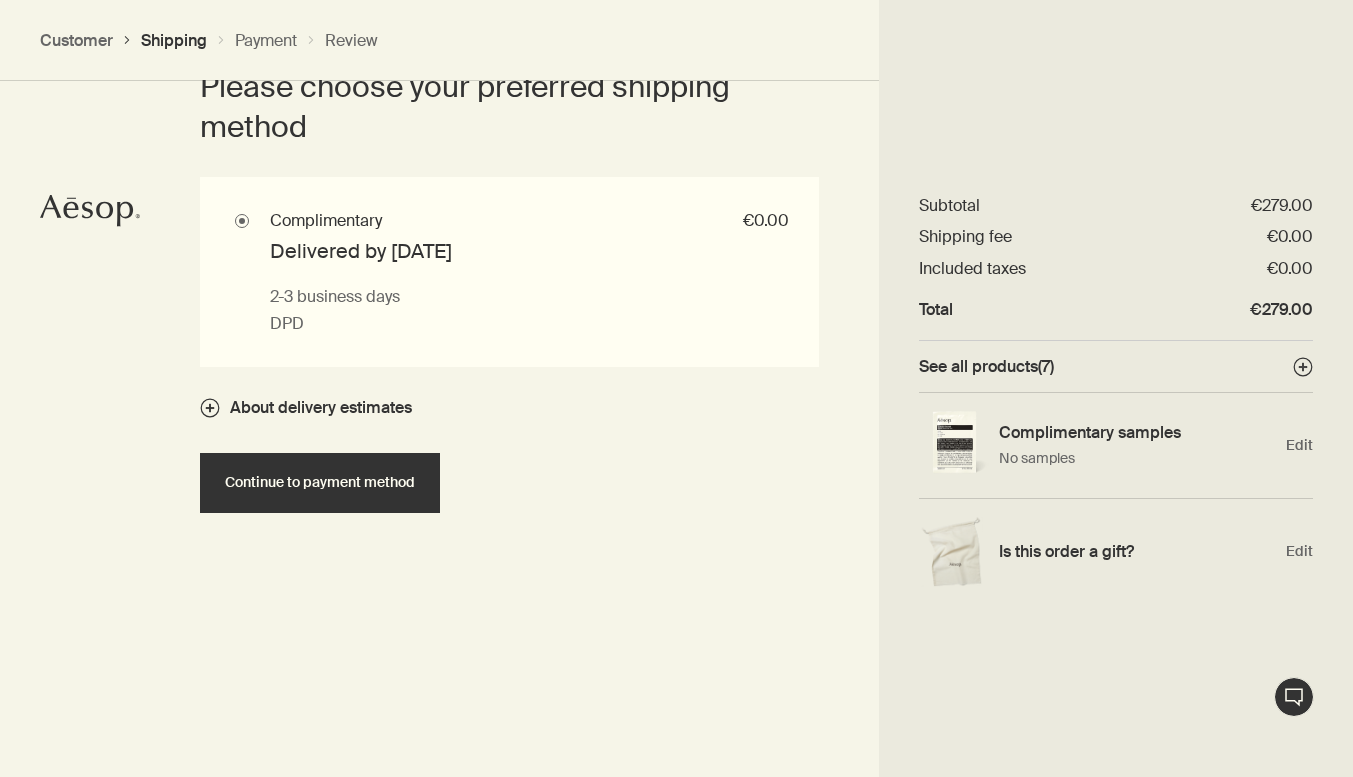 scroll, scrollTop: 1448, scrollLeft: 0, axis: vertical 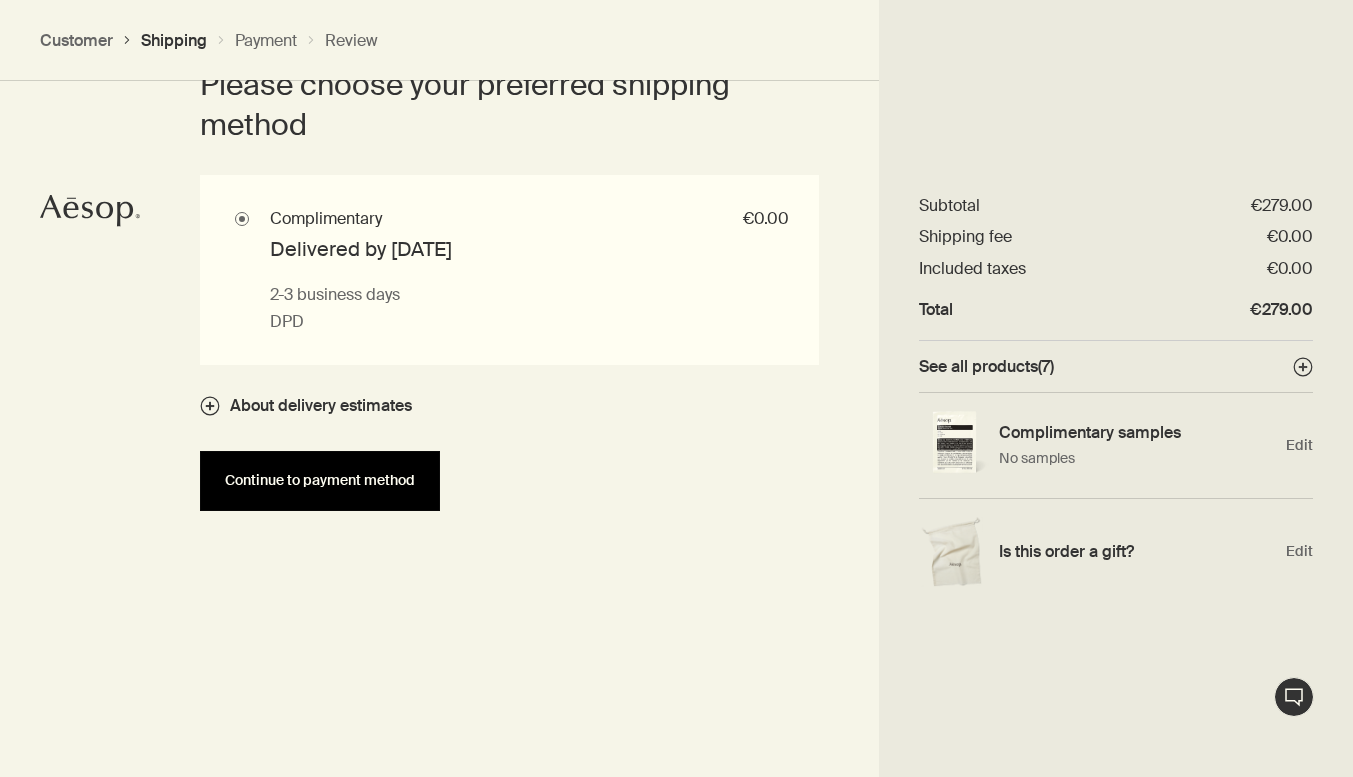 click on "Continue to payment method" at bounding box center (320, 480) 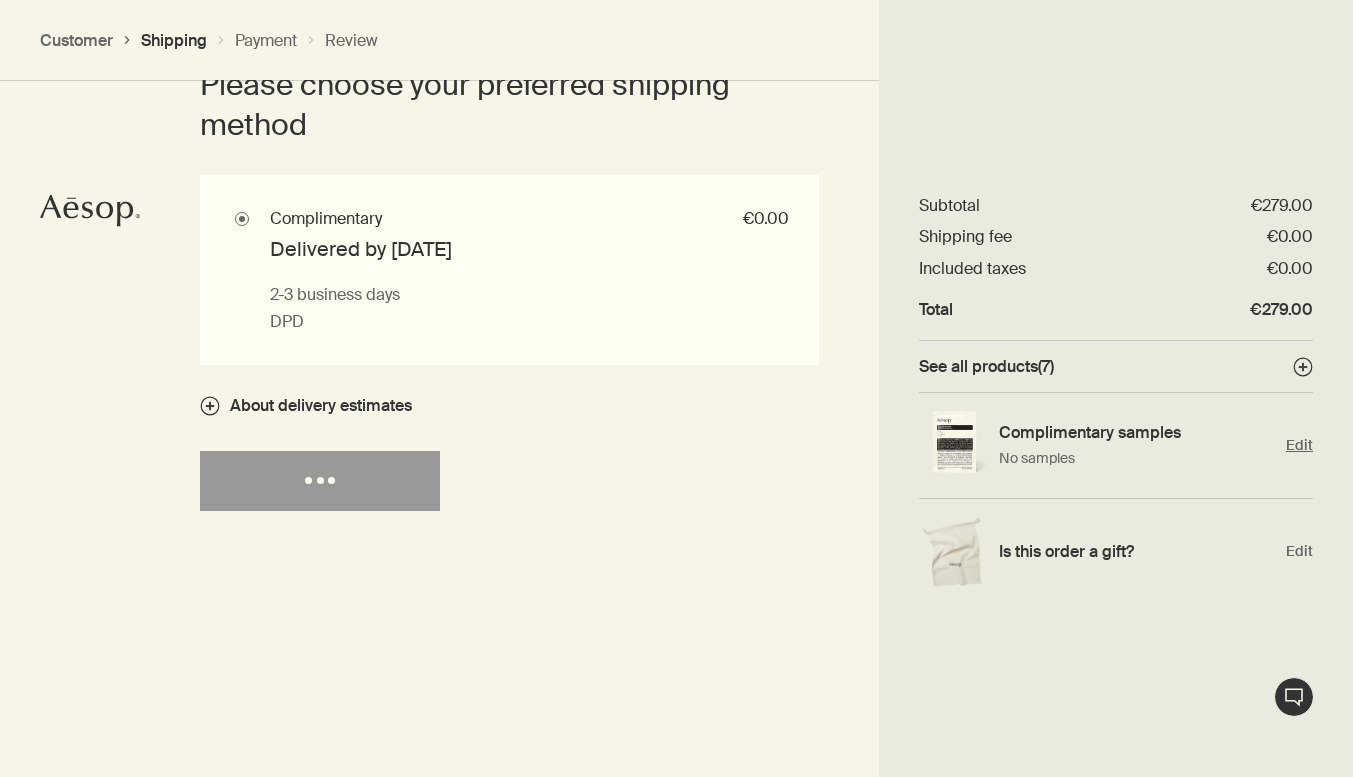 select on "BE" 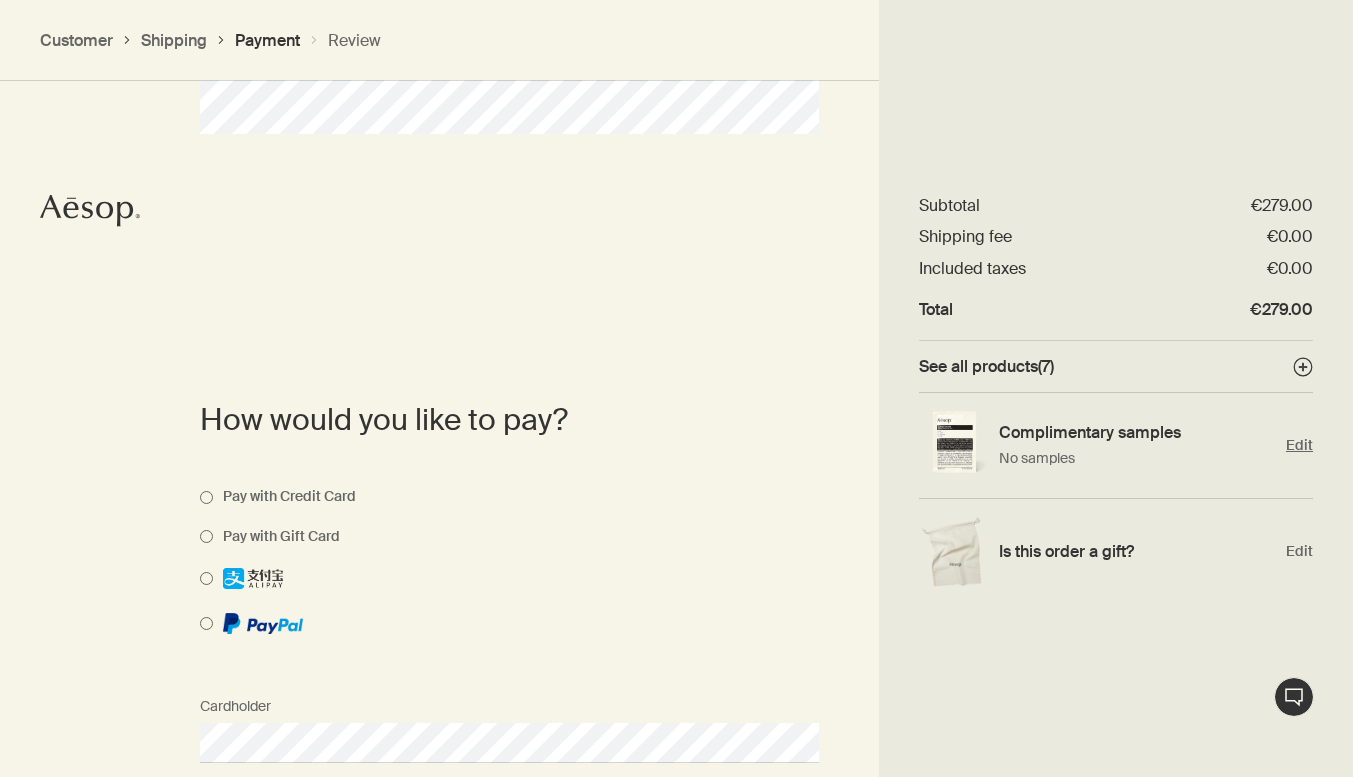 click on "Edit" at bounding box center [1299, 445] 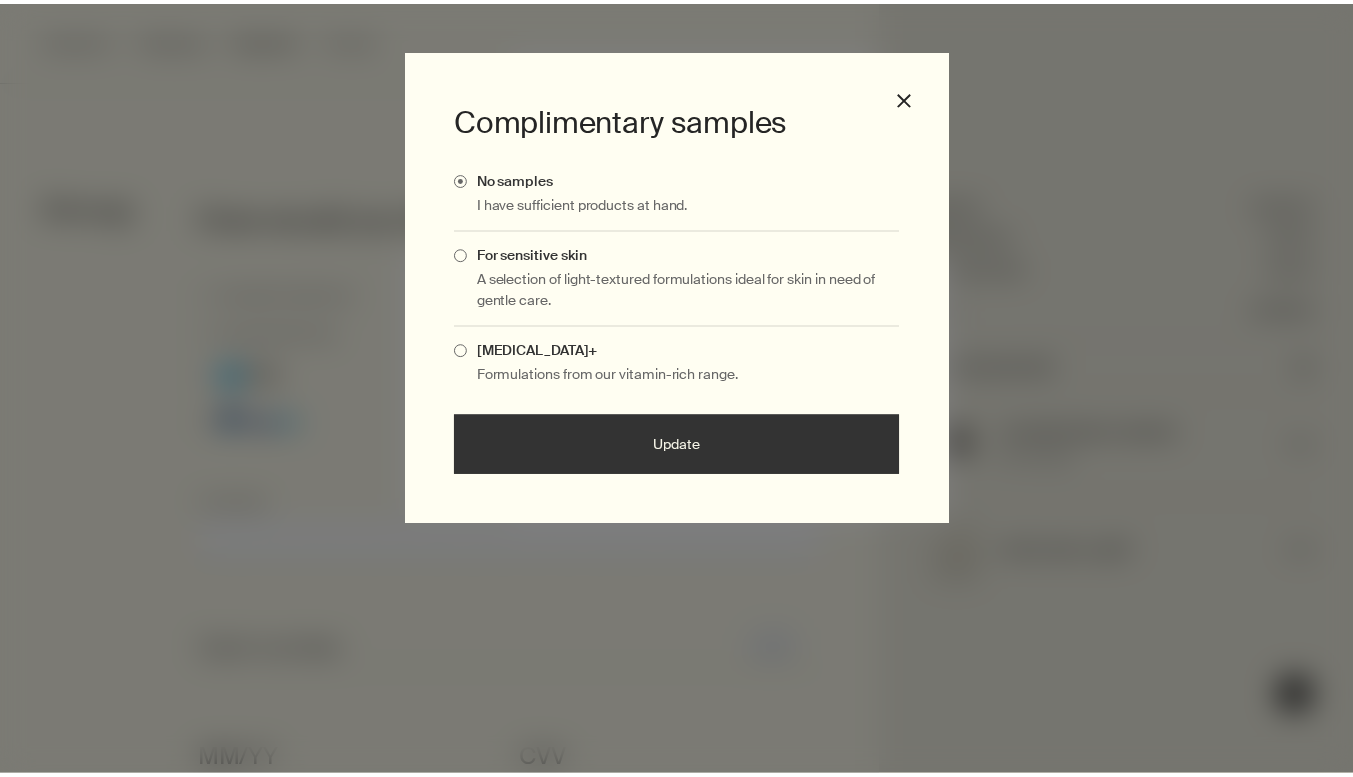 scroll, scrollTop: 1001, scrollLeft: 0, axis: vertical 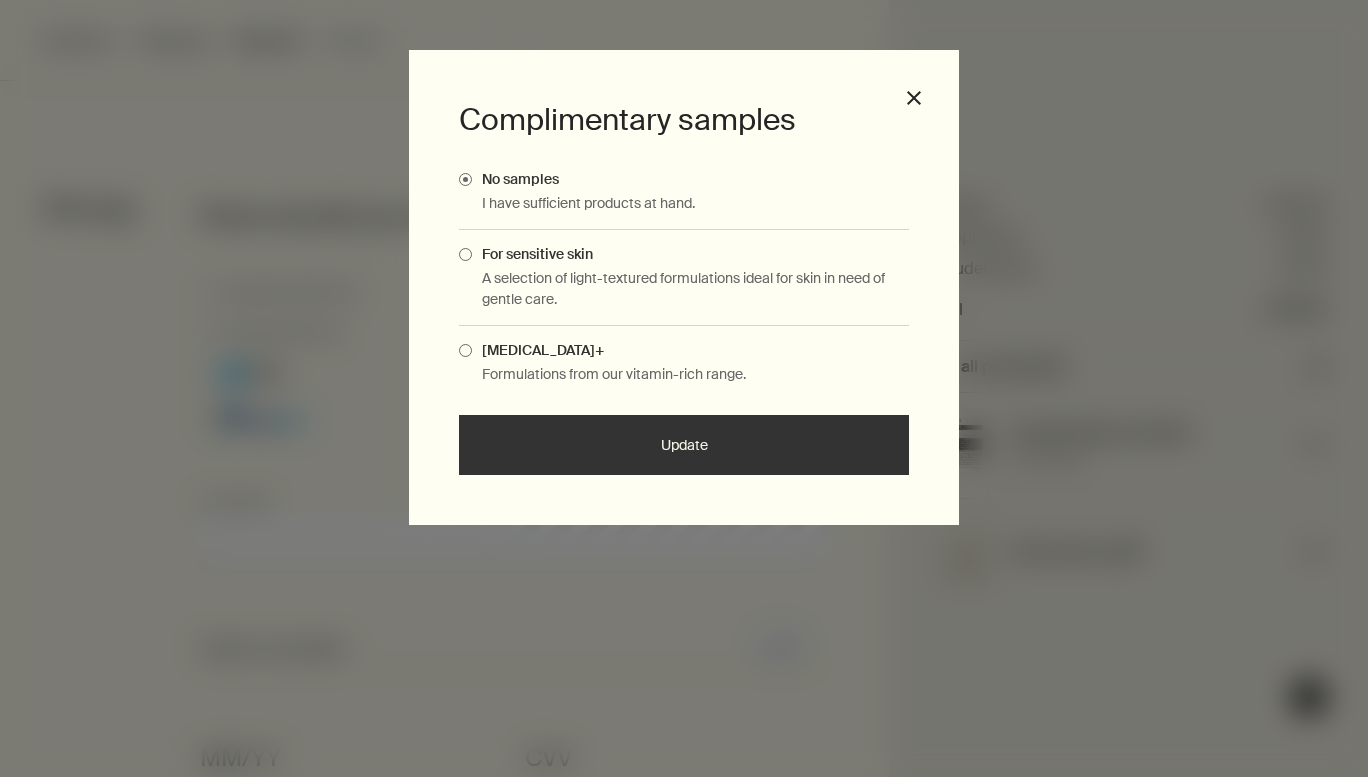 drag, startPoint x: 464, startPoint y: 353, endPoint x: 545, endPoint y: 399, distance: 93.15041 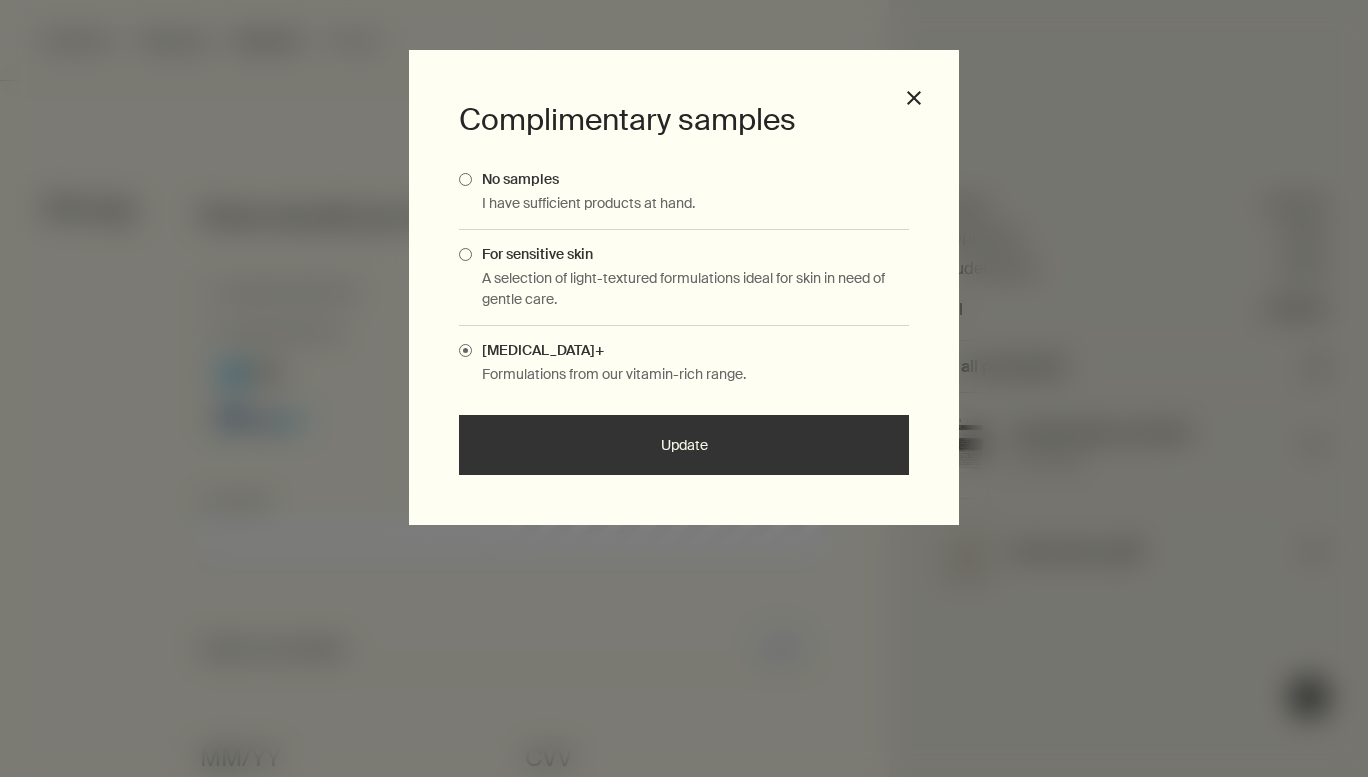 click on "Update" at bounding box center [684, 445] 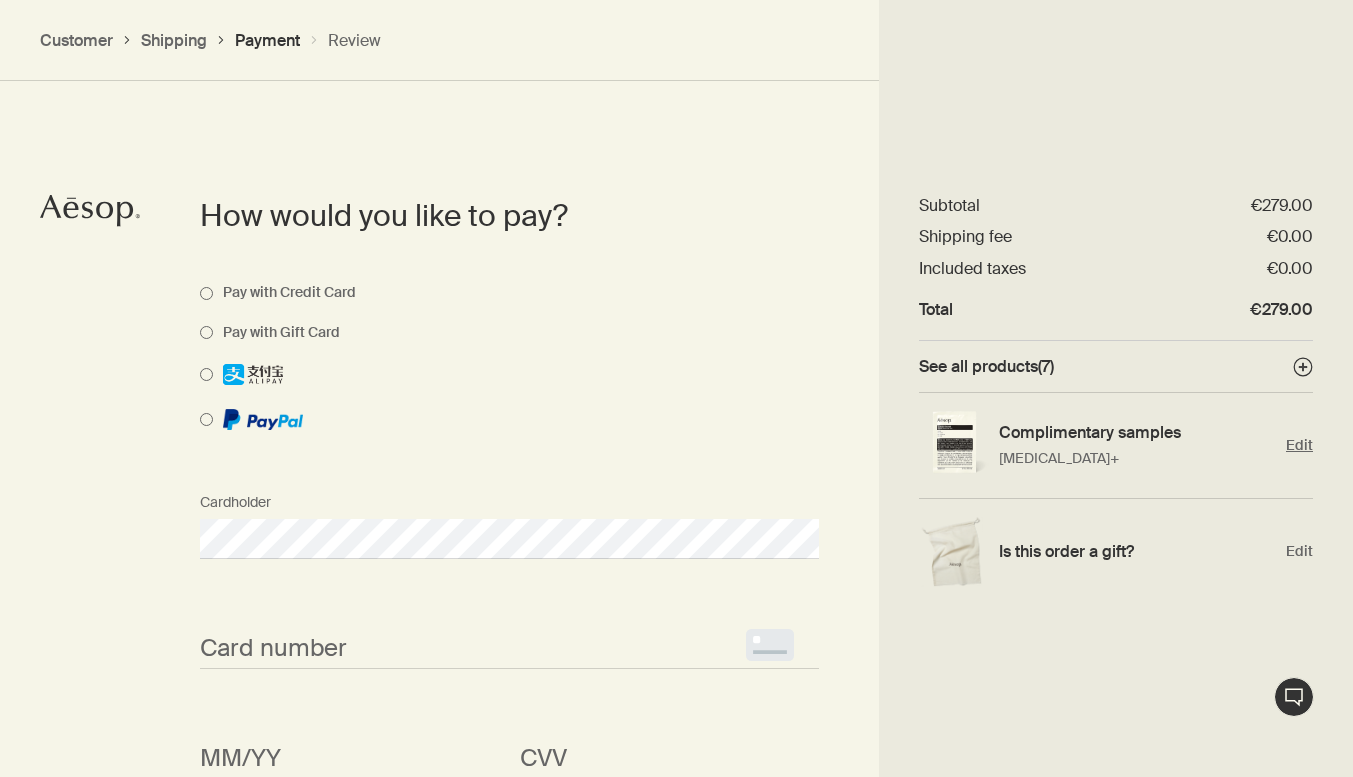 scroll, scrollTop: 1201, scrollLeft: 0, axis: vertical 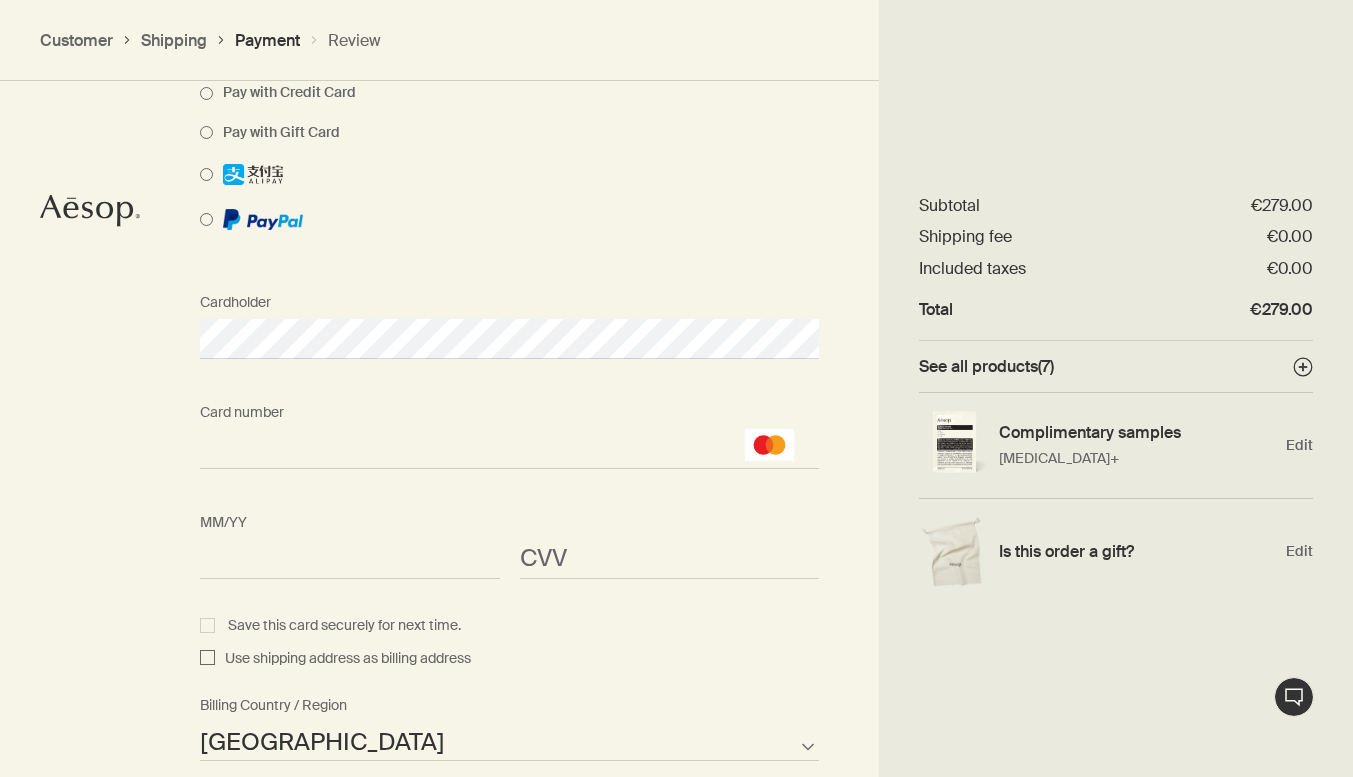 click on "CVV <p>Your browser does not support iframes.</p>" at bounding box center [670, 541] 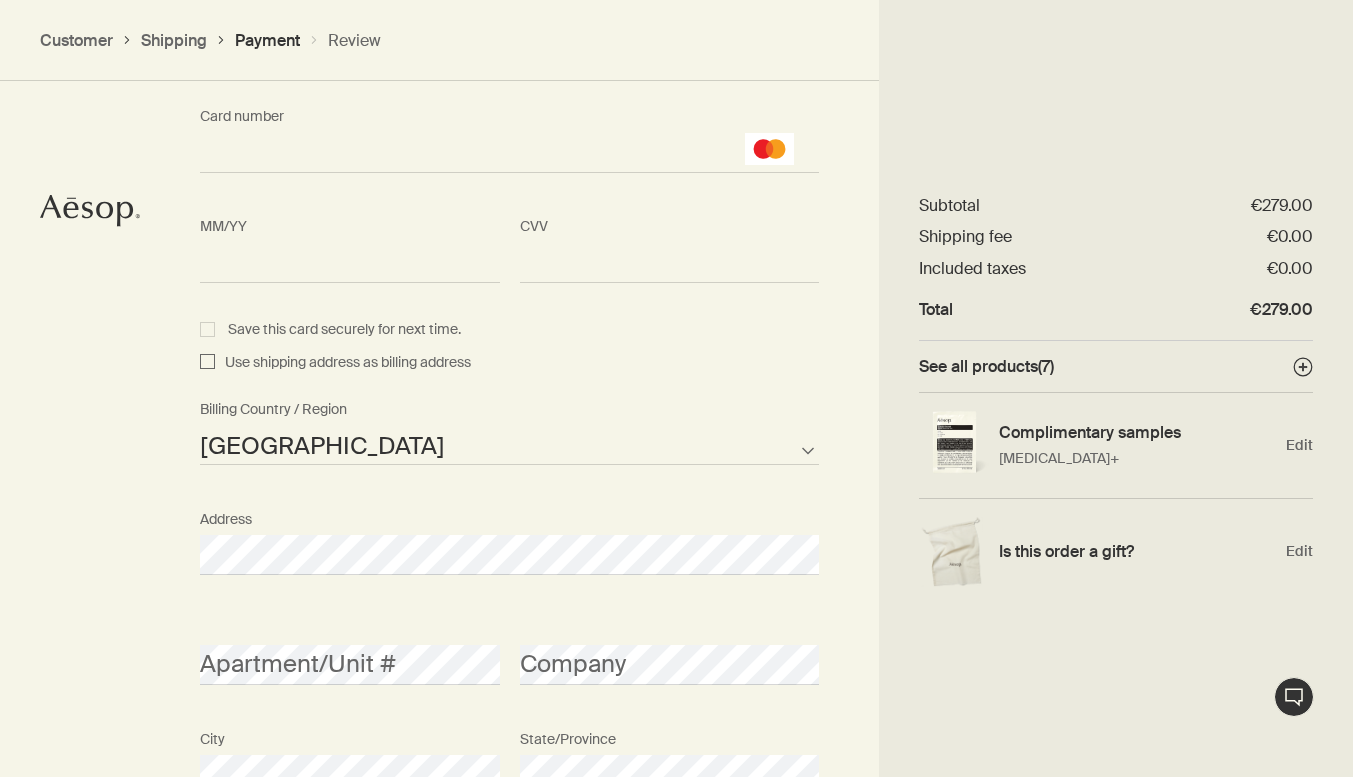 scroll, scrollTop: 1401, scrollLeft: 0, axis: vertical 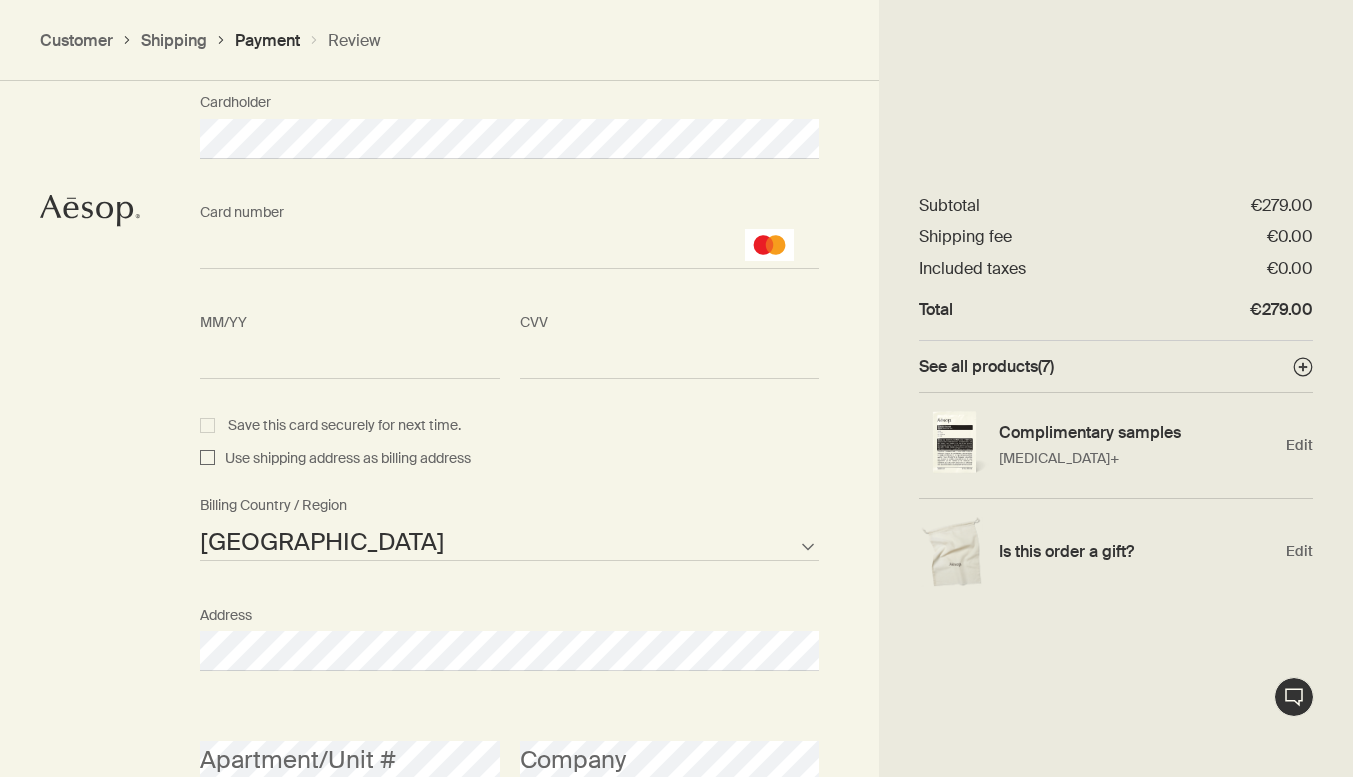 click on "Save this card securely for next time." at bounding box center (330, 425) 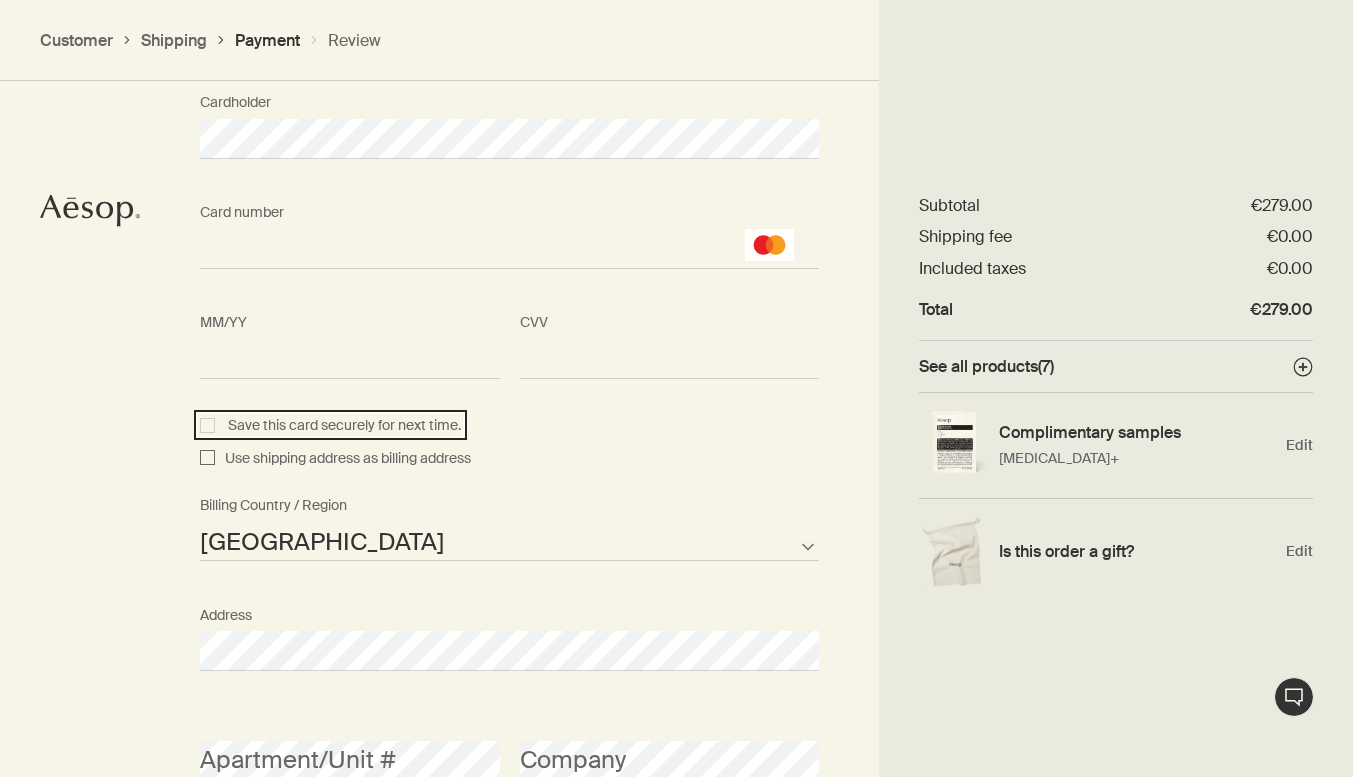 click on "Save this card securely for next time." at bounding box center (210, 423) 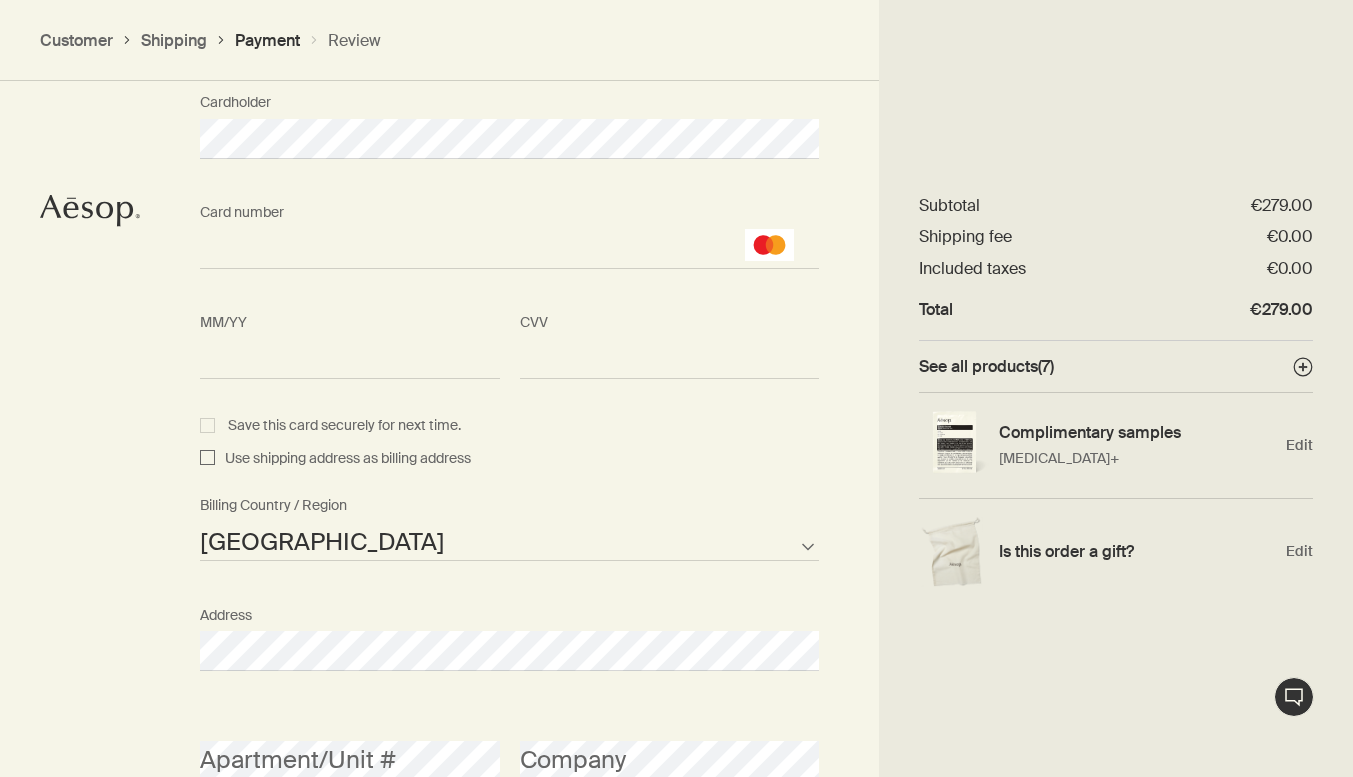 checkbox on "true" 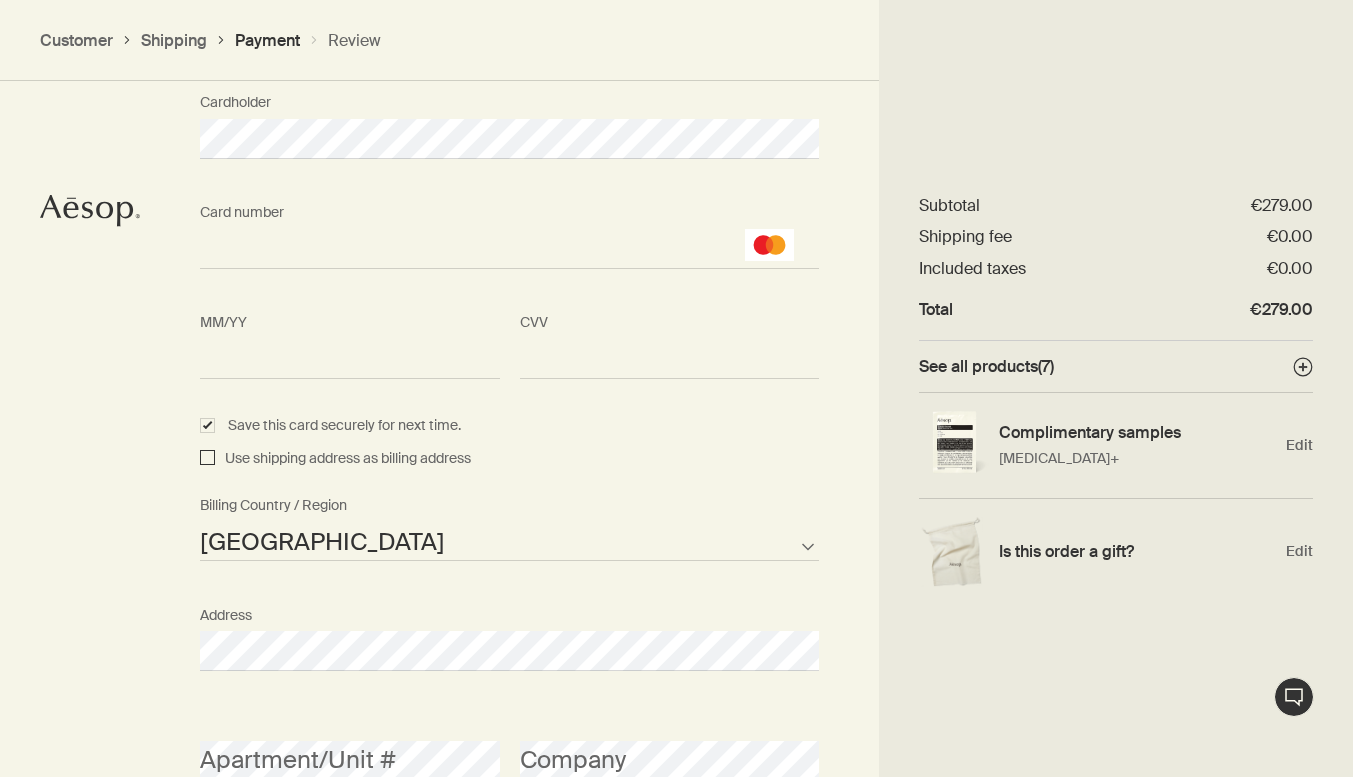 click on "Use shipping address as billing address" at bounding box center (207, 459) 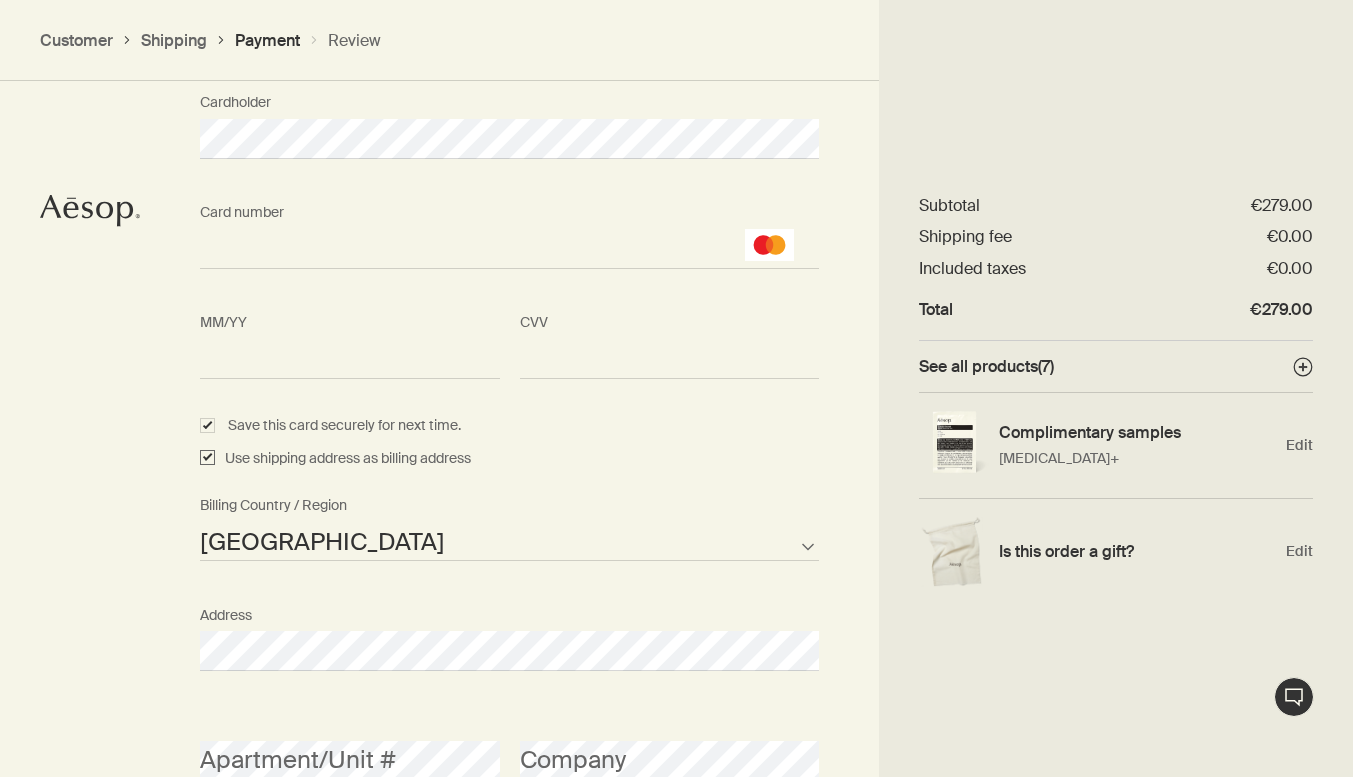 checkbox on "true" 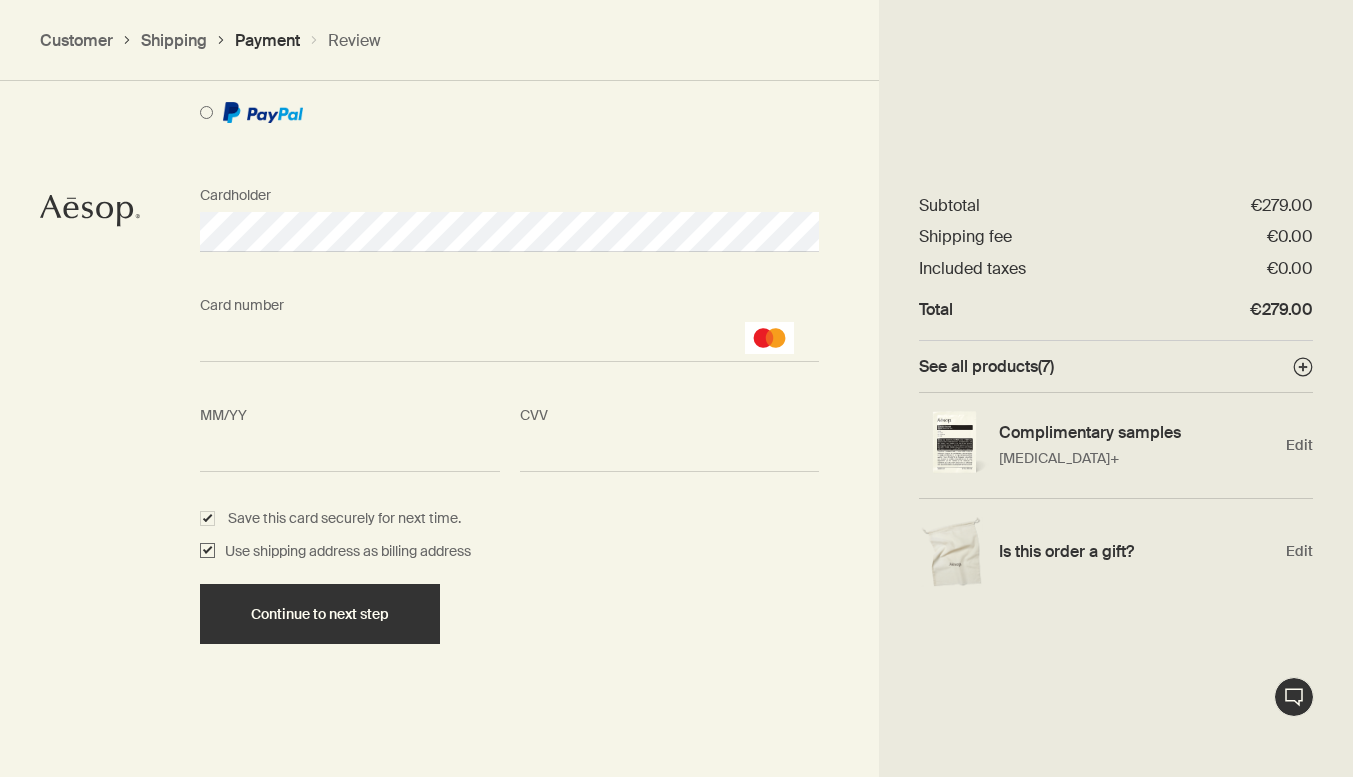 scroll, scrollTop: 1308, scrollLeft: 0, axis: vertical 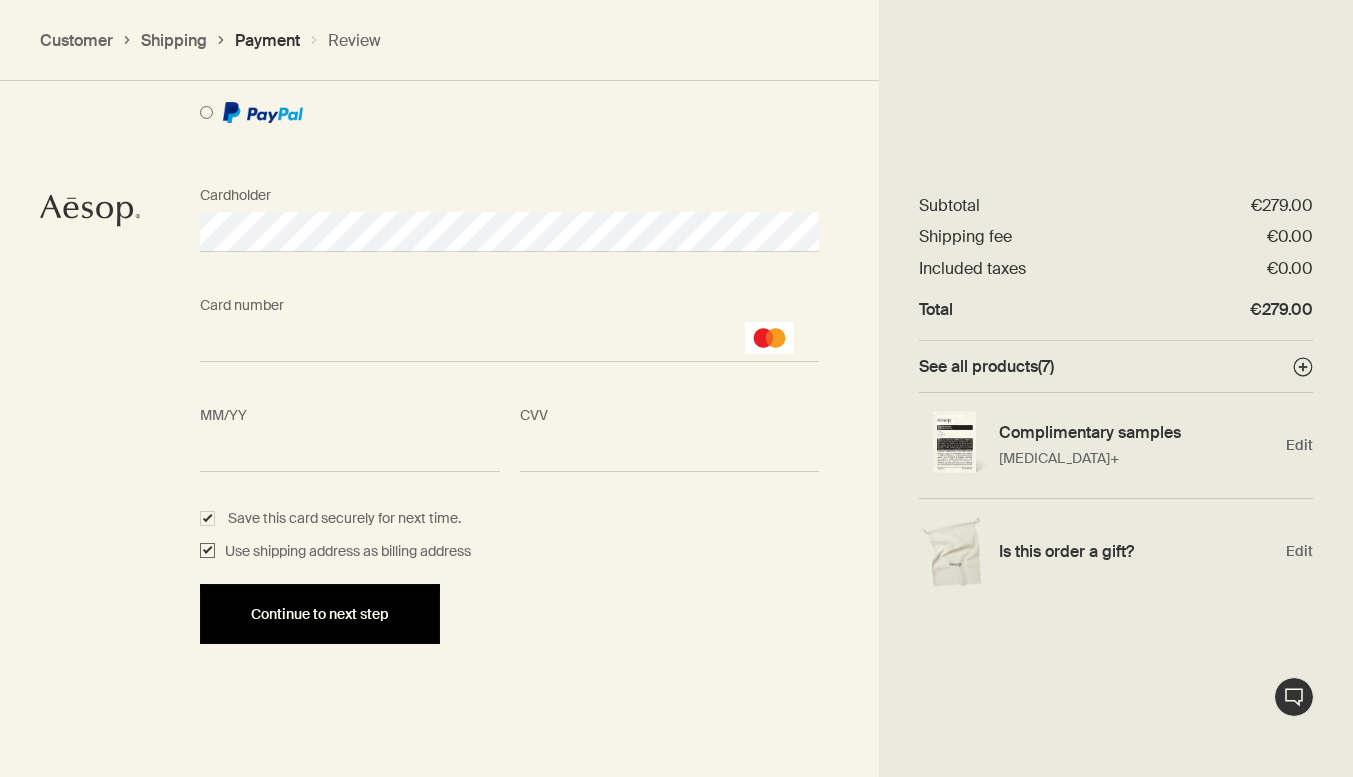 click on "Continue to next step" at bounding box center (320, 614) 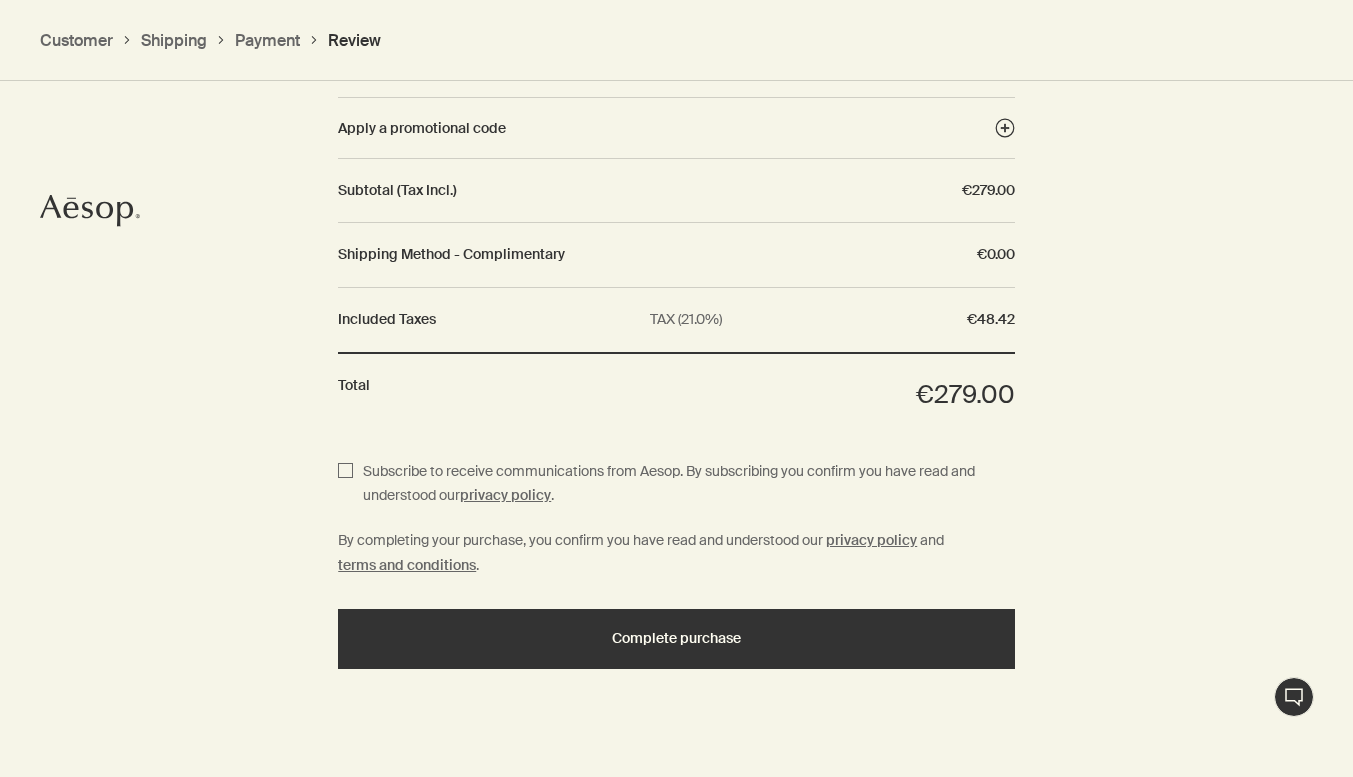 scroll, scrollTop: 2270, scrollLeft: 0, axis: vertical 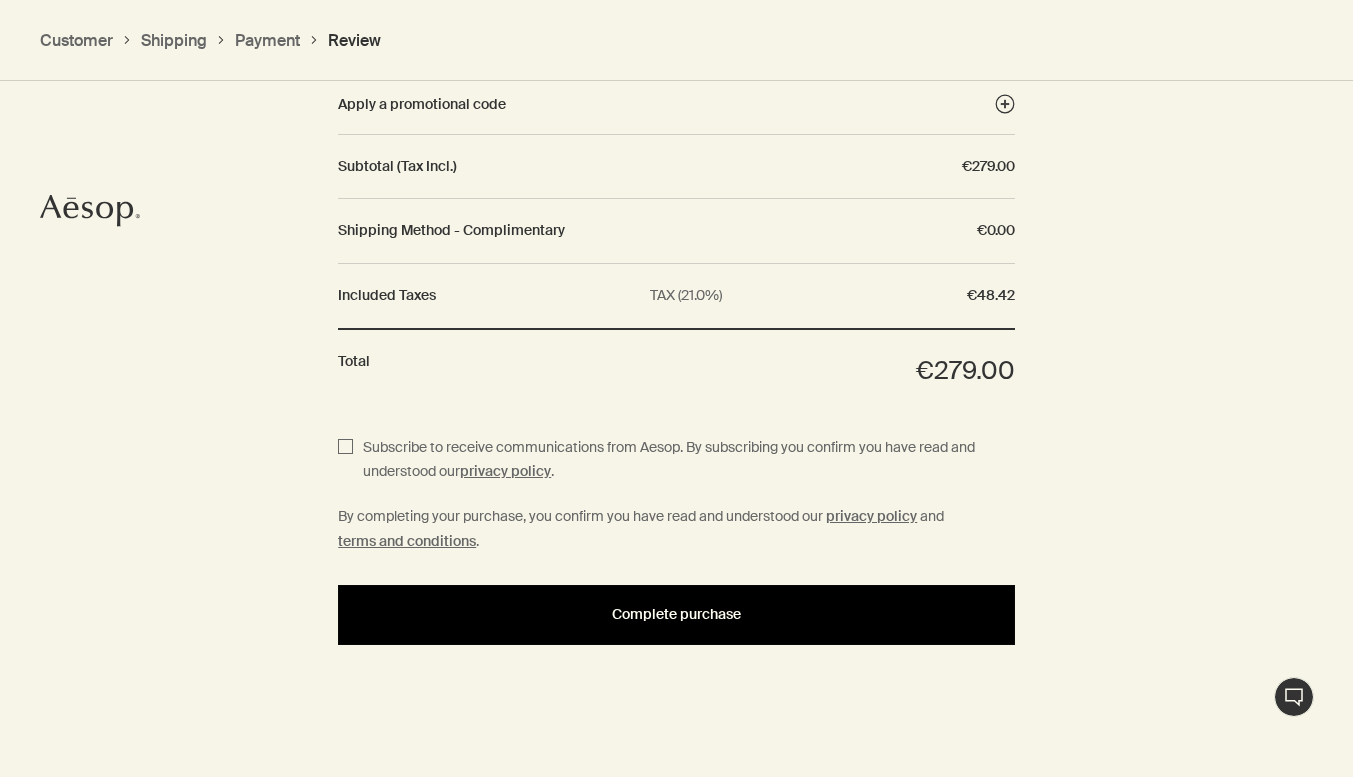 click on "Complete purchase" at bounding box center (676, 615) 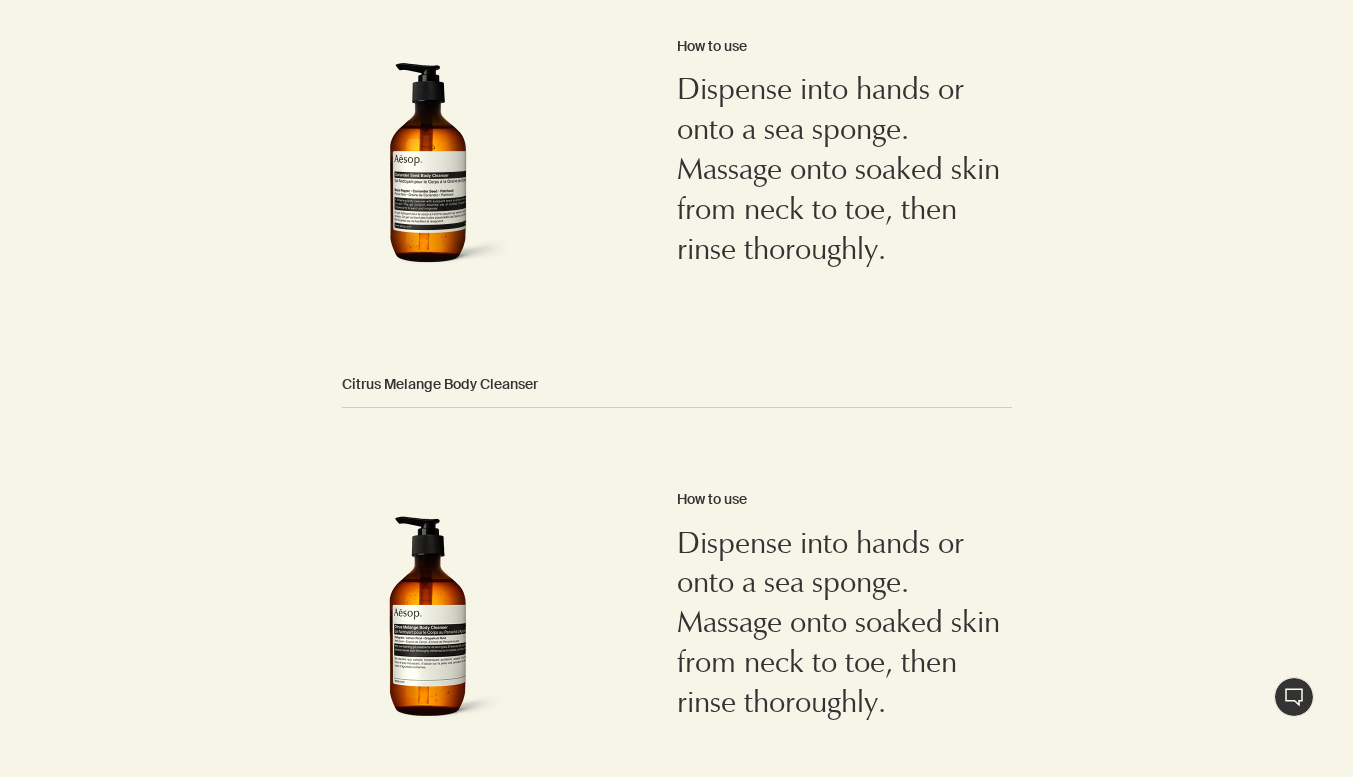 scroll, scrollTop: 2094, scrollLeft: 0, axis: vertical 